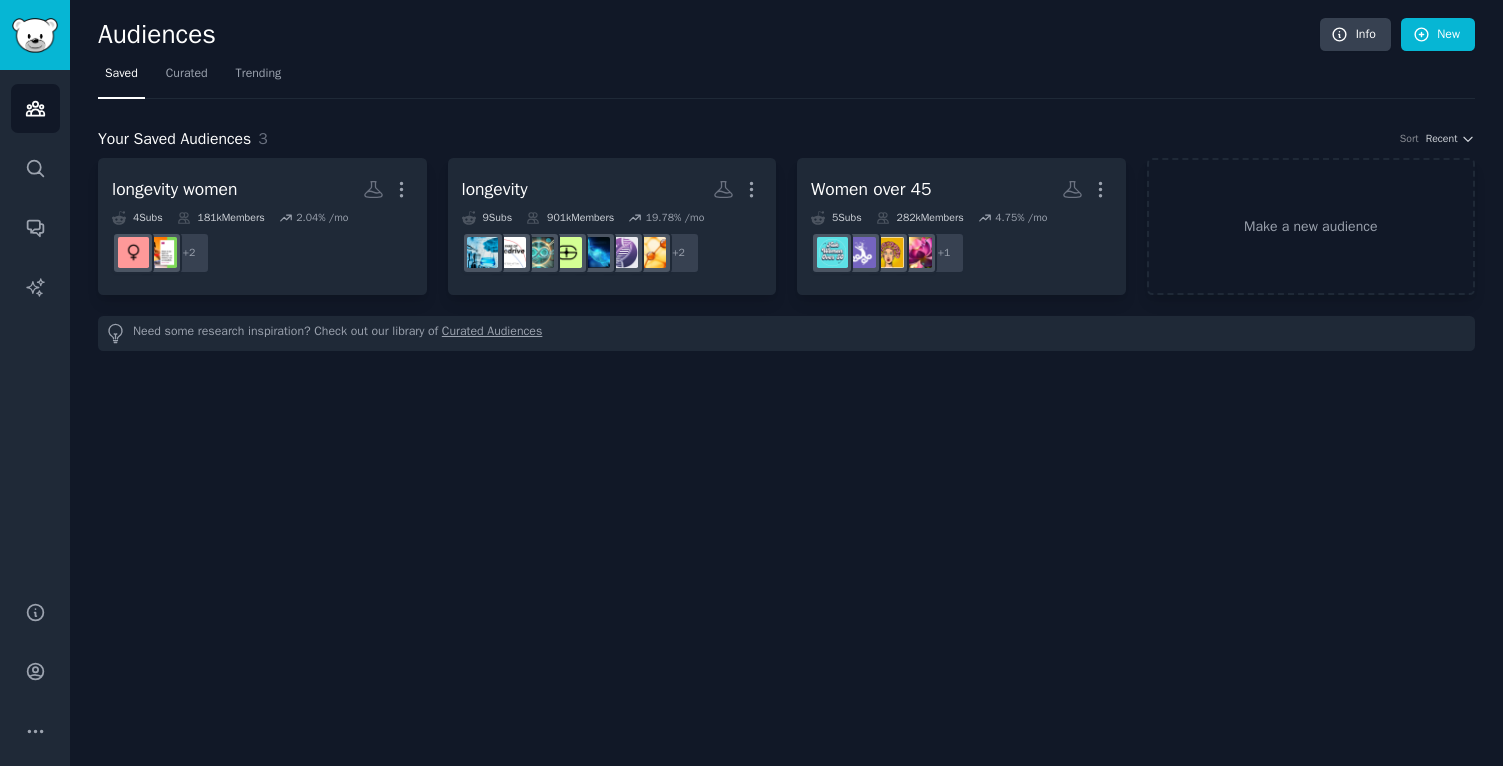 scroll, scrollTop: 0, scrollLeft: 0, axis: both 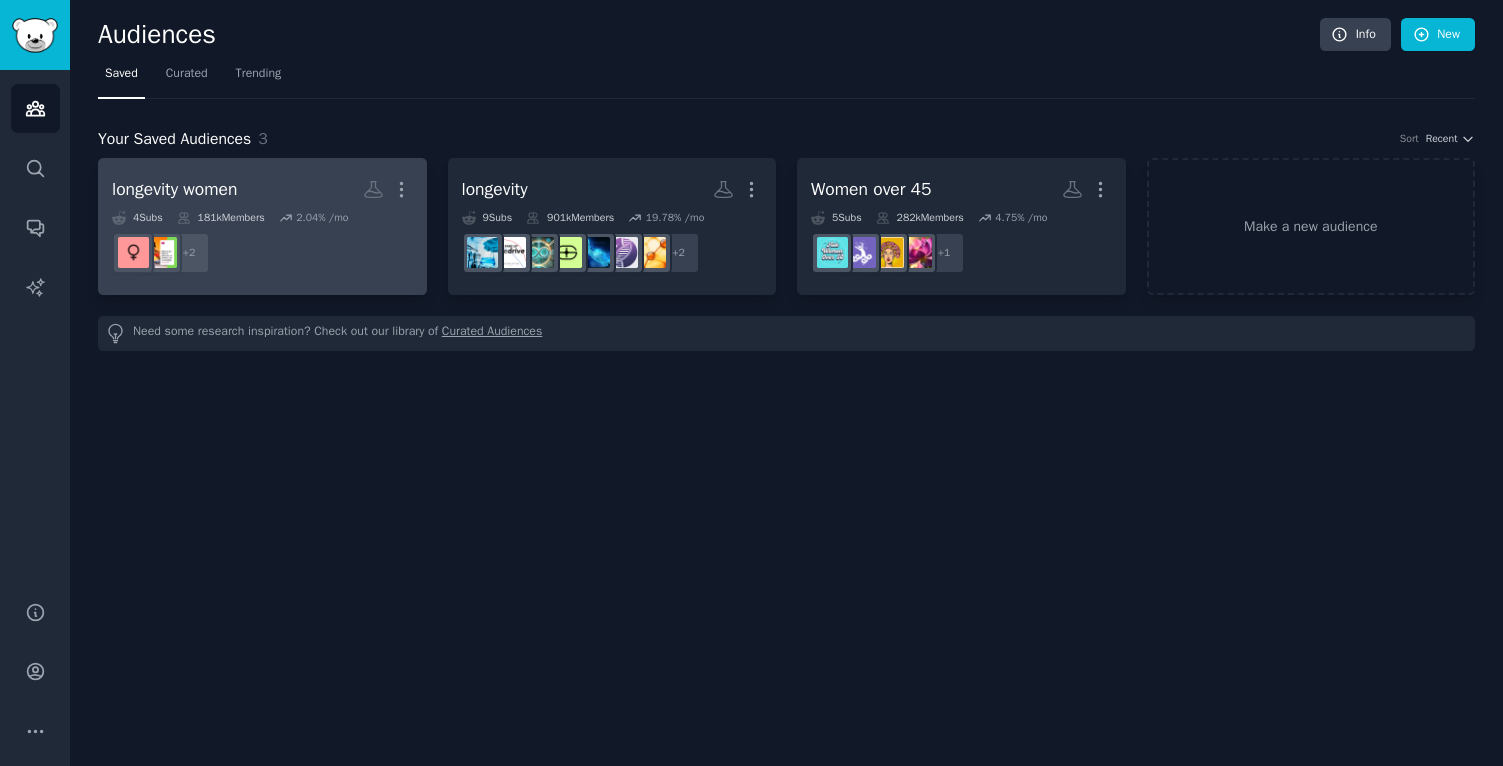 click on "+ 2" at bounding box center (262, 253) 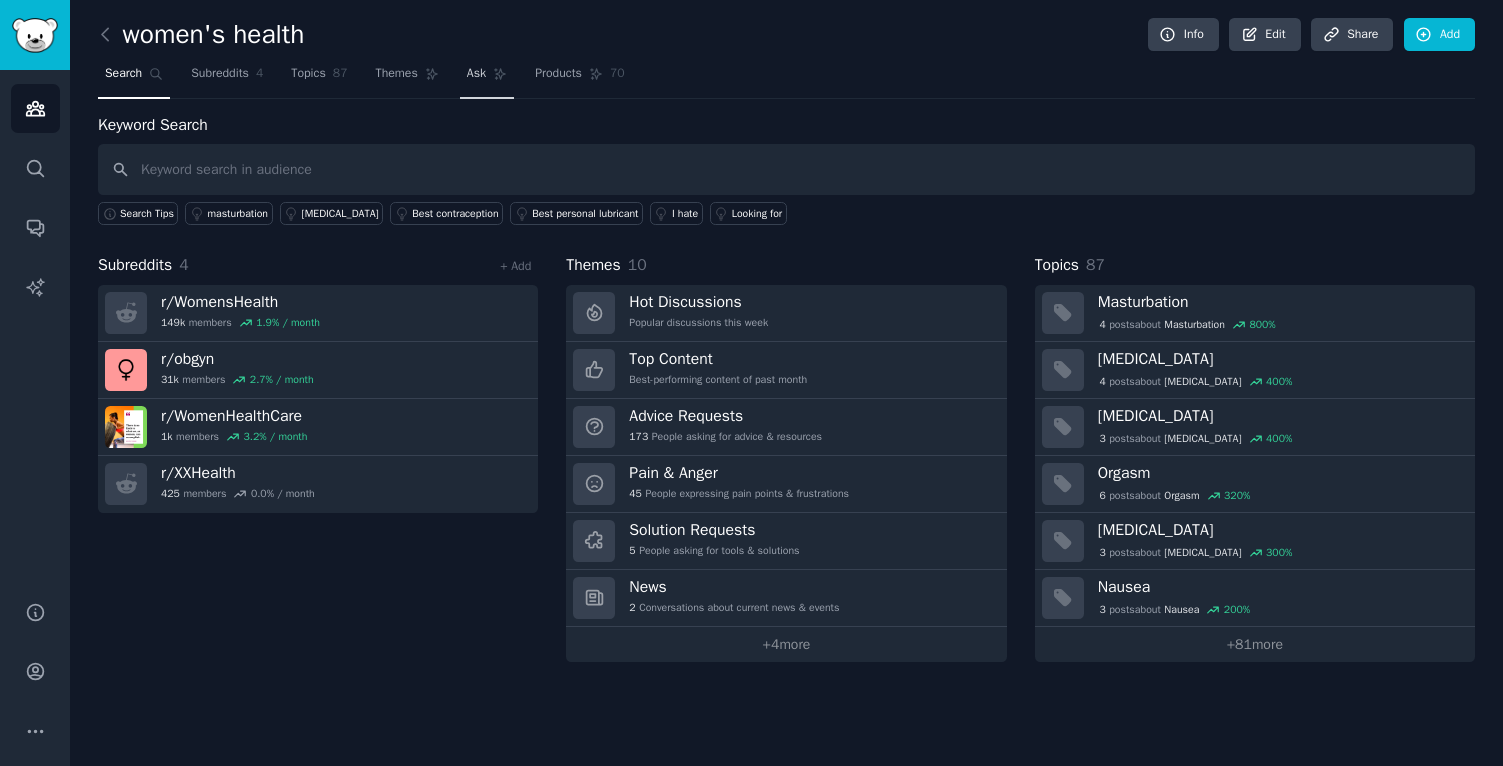 click on "Ask" at bounding box center [476, 74] 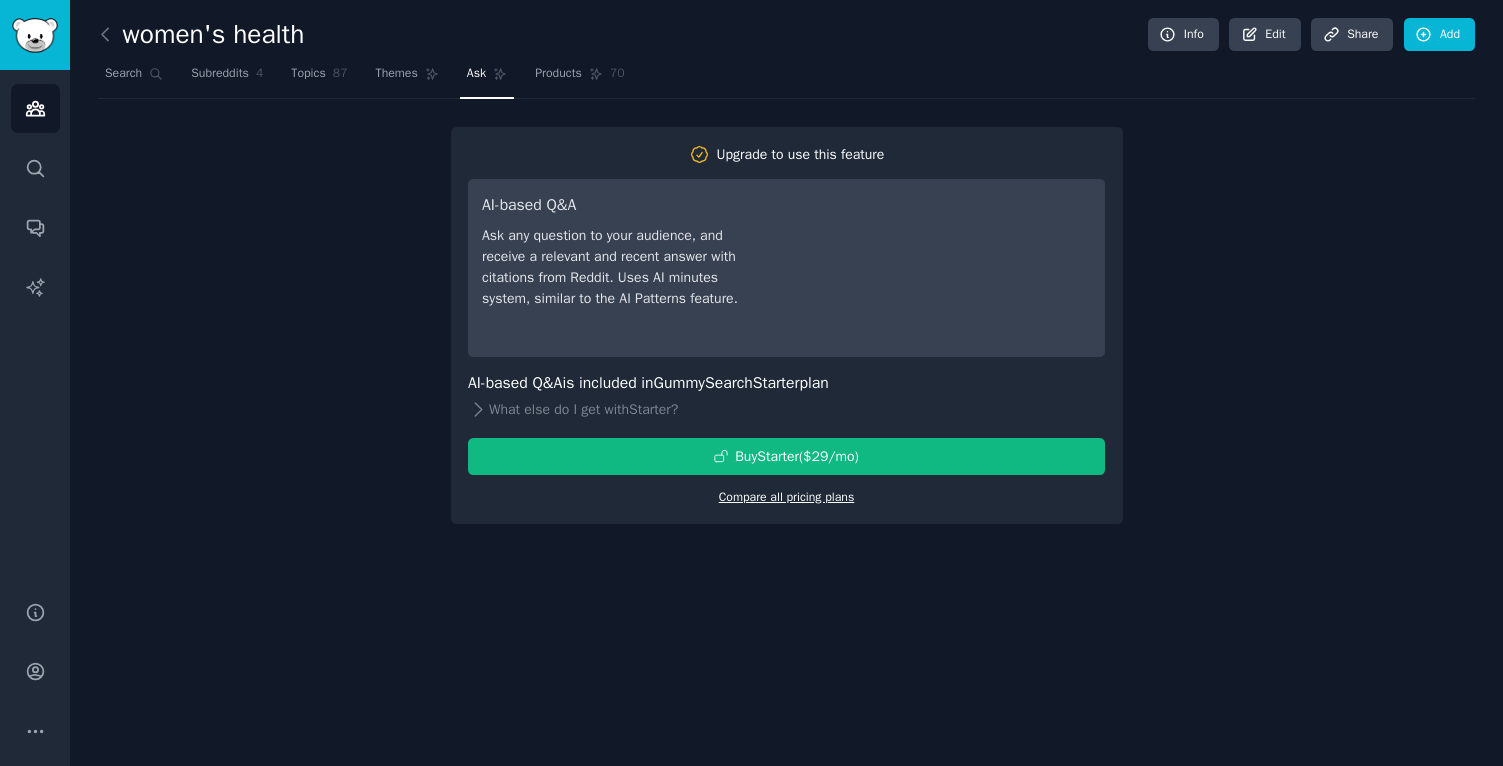 click on "Compare all pricing plans" at bounding box center [787, 497] 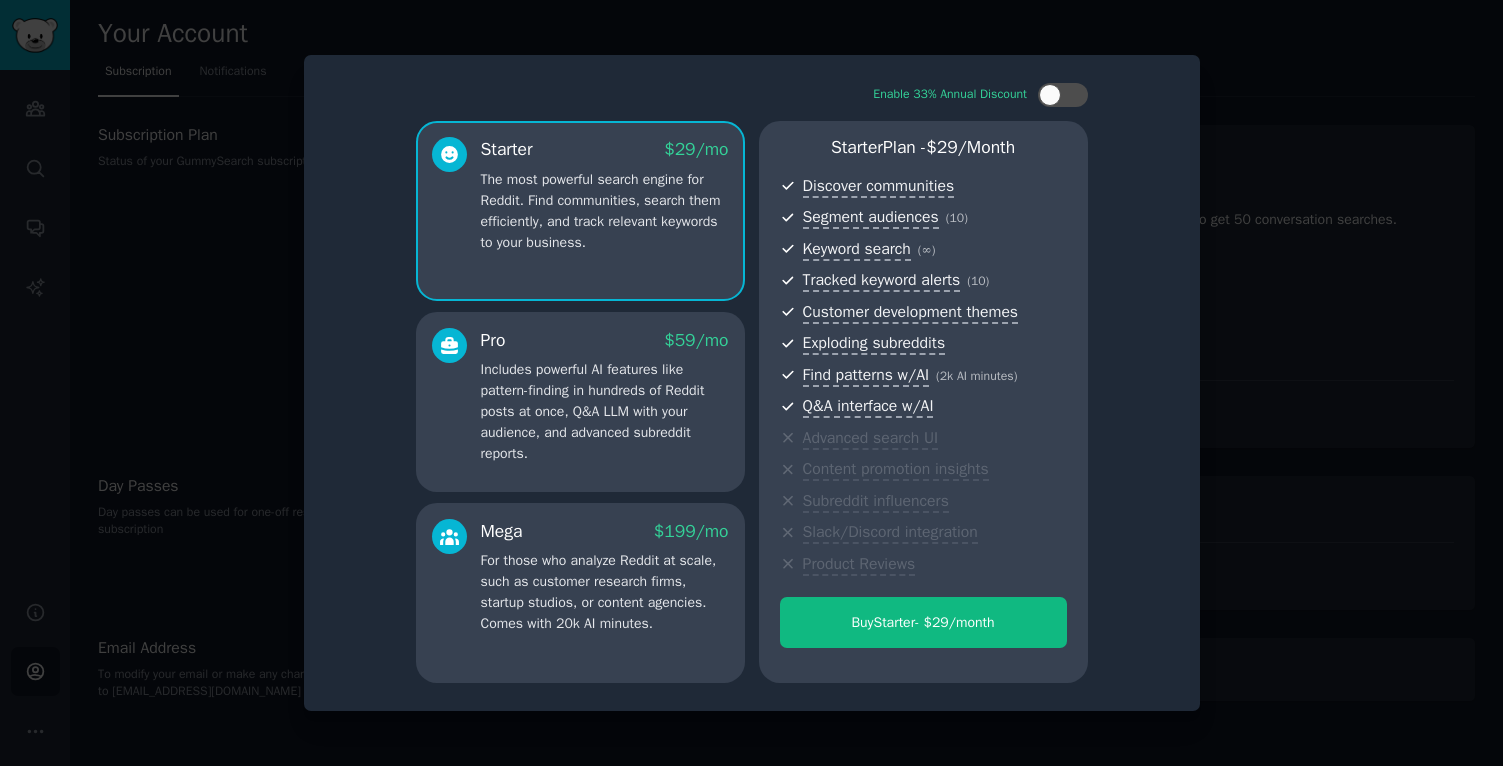 click on "Pro $ 59 /mo Includes powerful AI features like pattern-finding in hundreds of Reddit posts at once, Q&A LLM with your audience, and advanced subreddit reports." at bounding box center [580, 402] 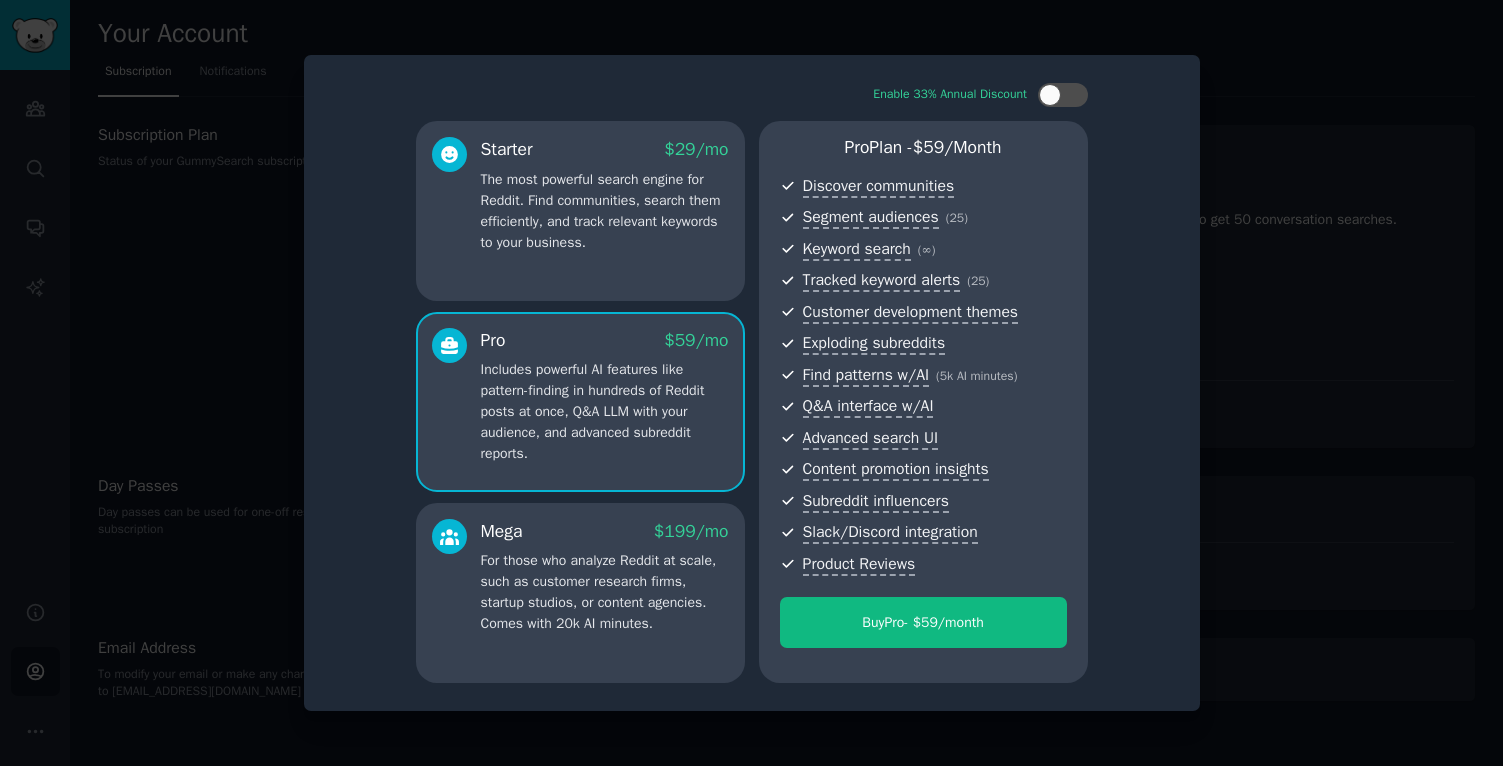 click at bounding box center (751, 383) 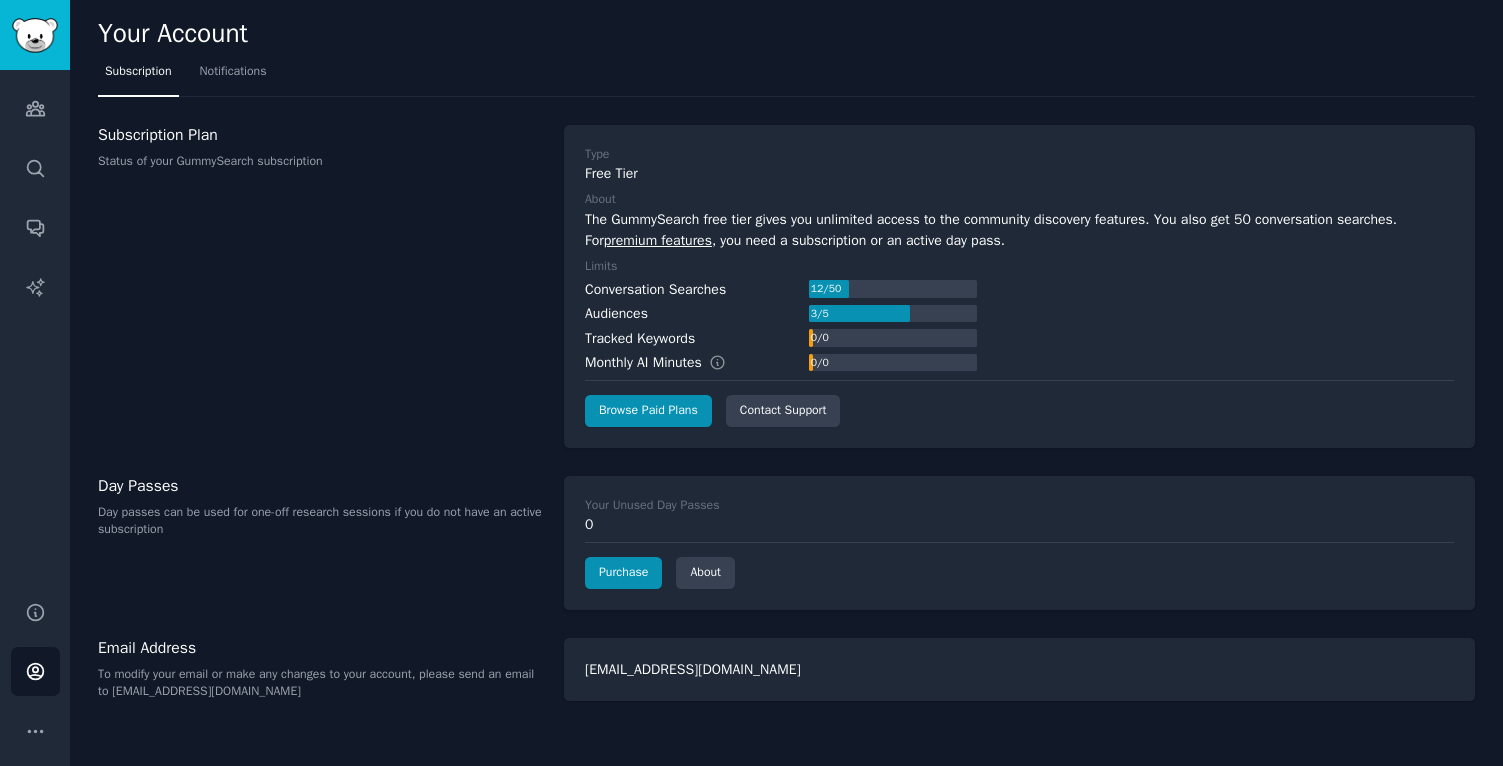 click at bounding box center [35, 35] 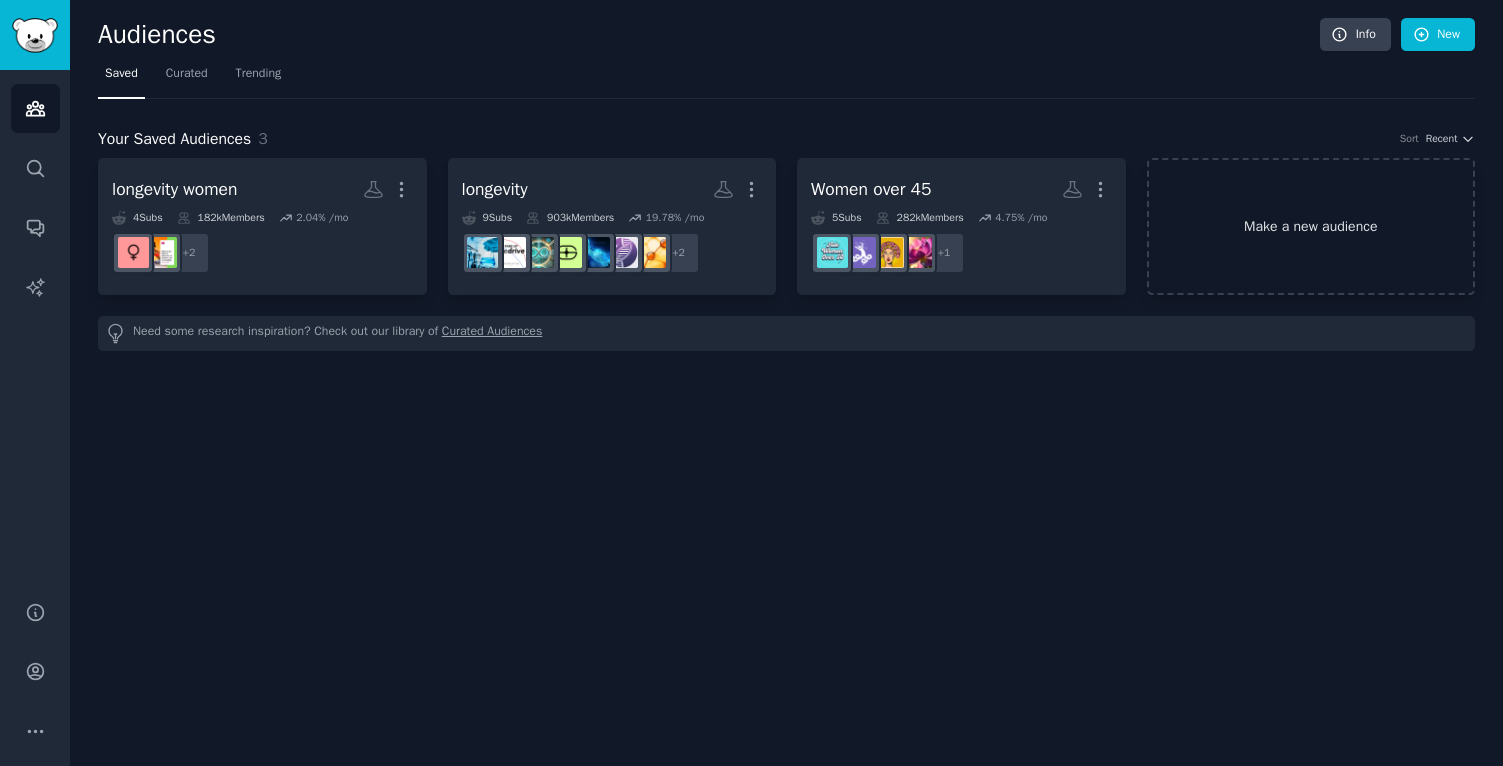 click on "Make a new audience" at bounding box center (1311, 226) 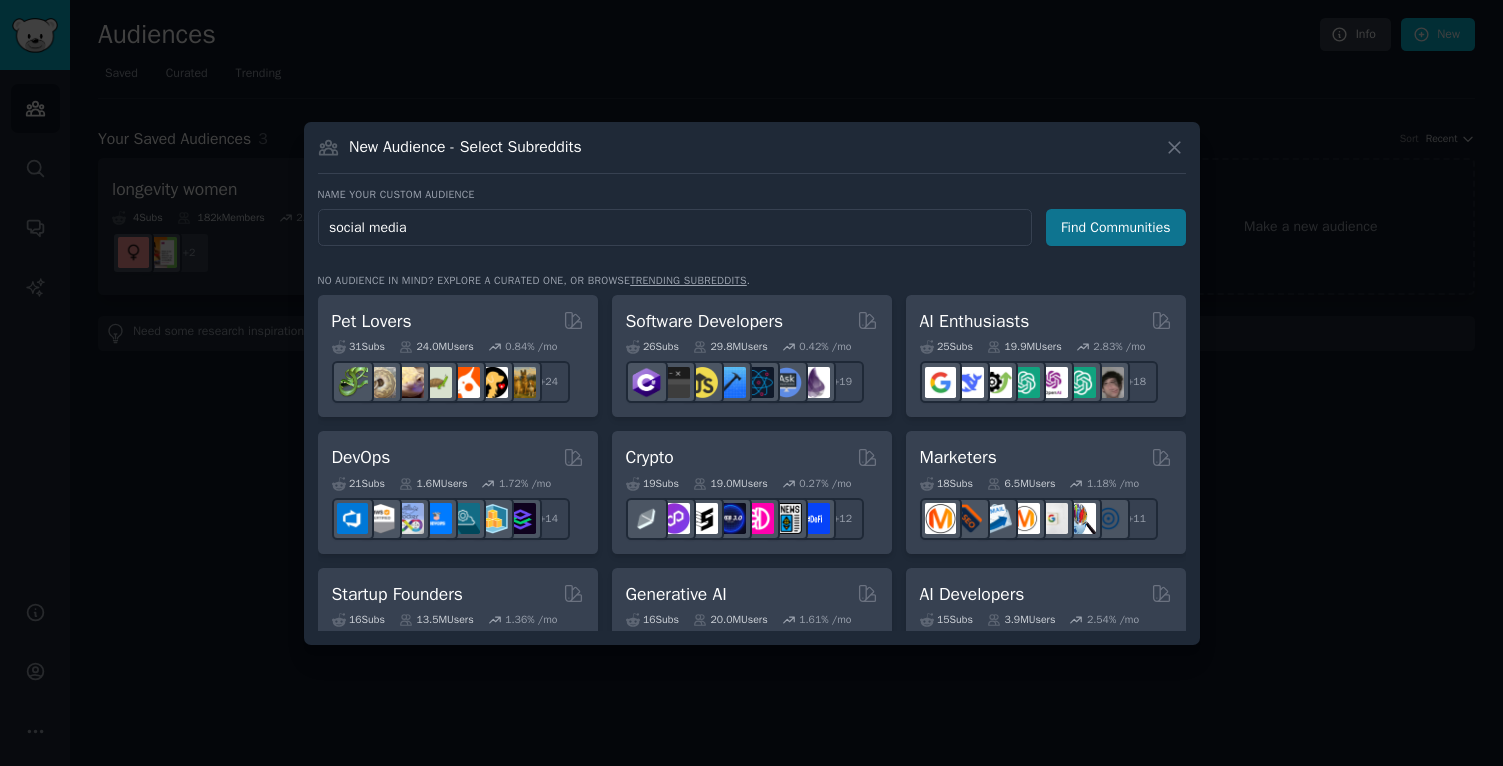 type on "social media" 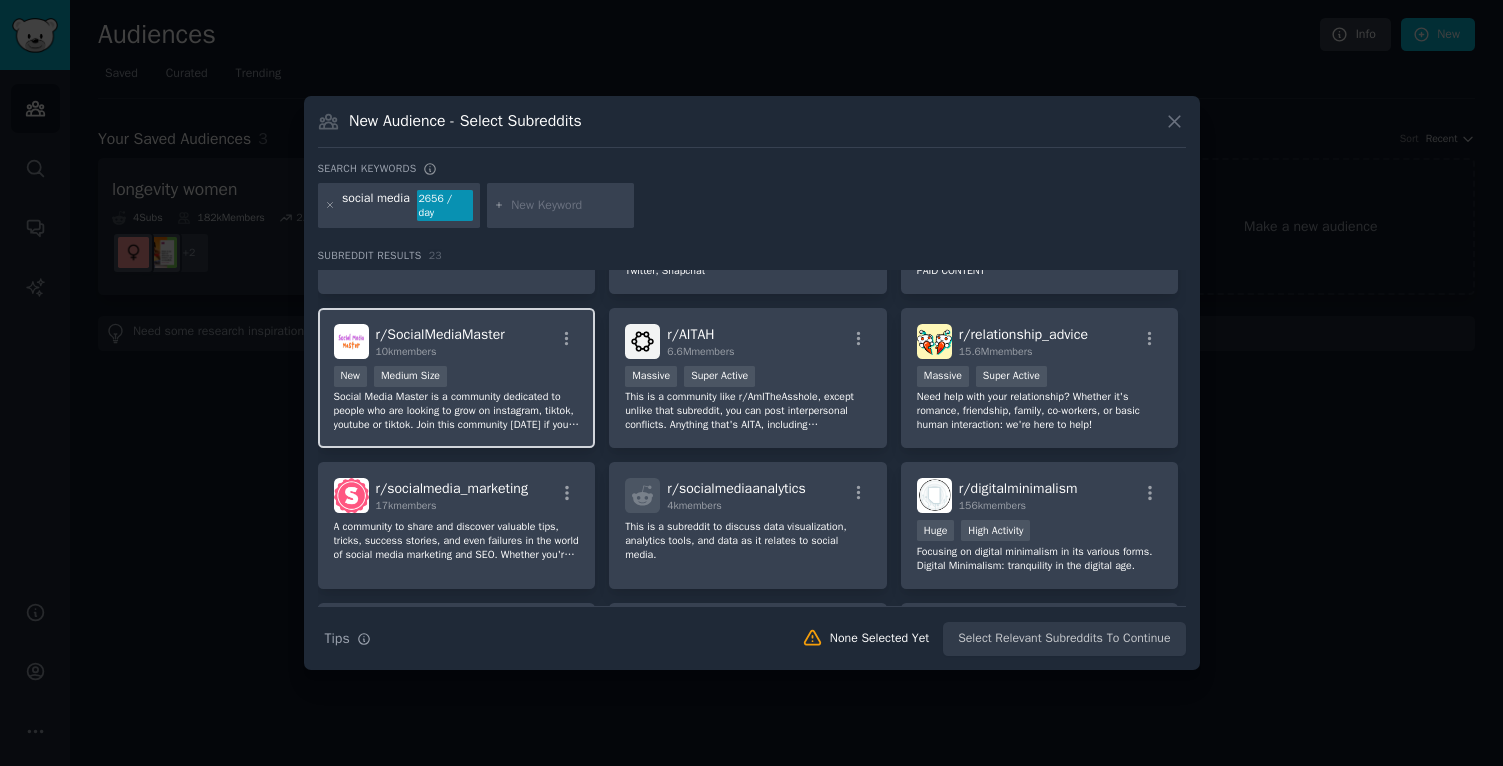 scroll, scrollTop: 413, scrollLeft: 0, axis: vertical 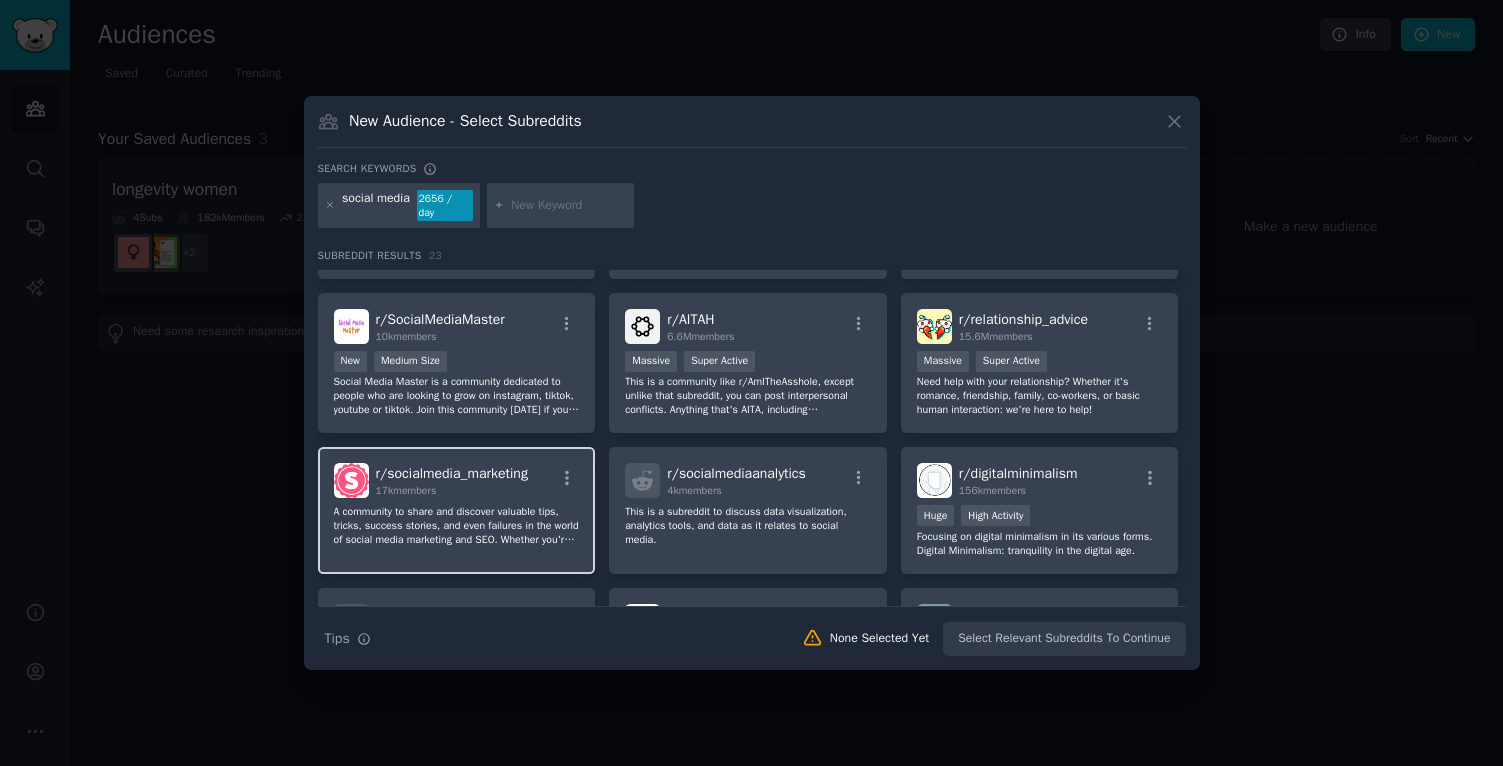 click on "17k  members" at bounding box center [452, 491] 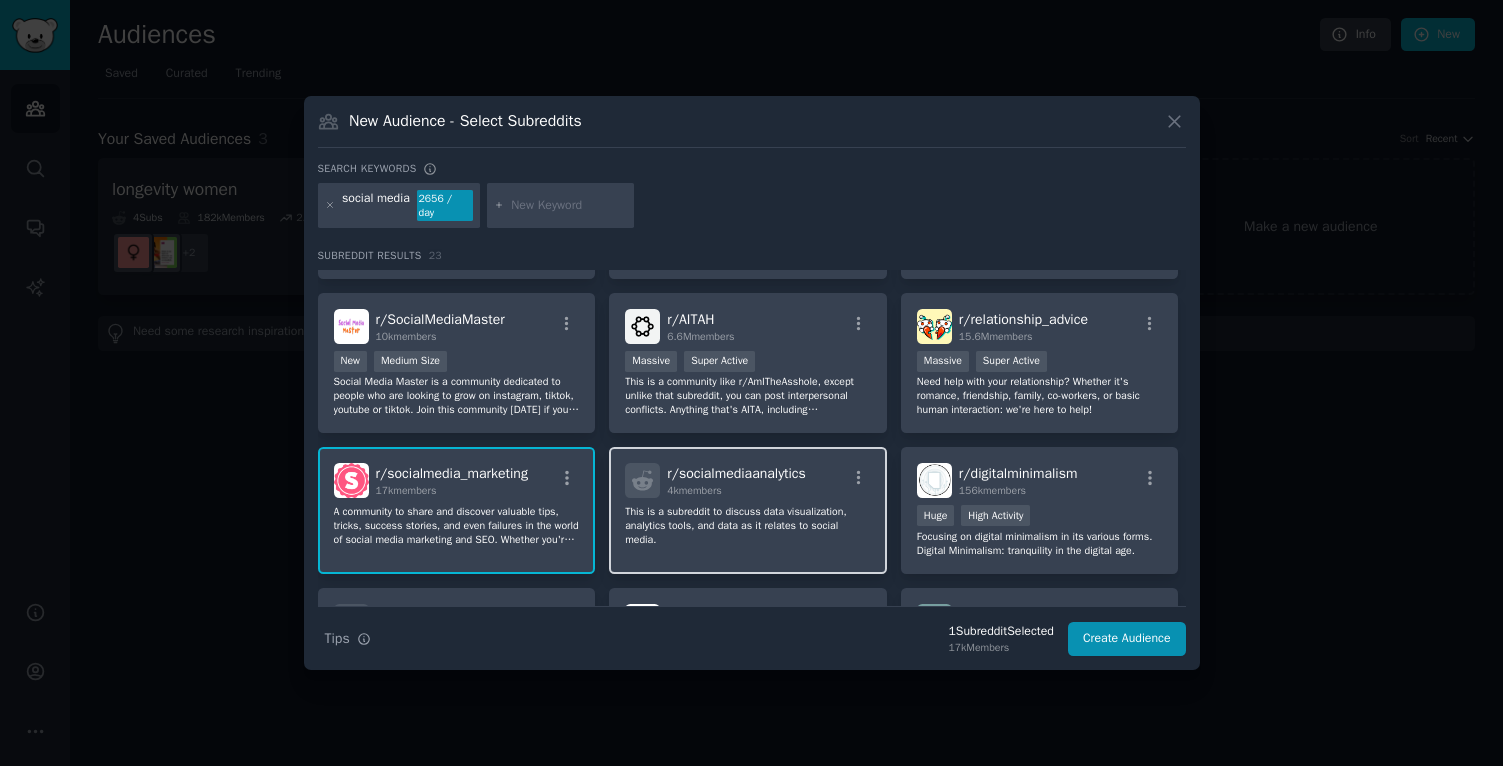 click on "r/ socialmediaanalytics 4k  members This is a subreddit to discuss data visualization, analytics tools, and data as it relates to social media." at bounding box center [748, 510] 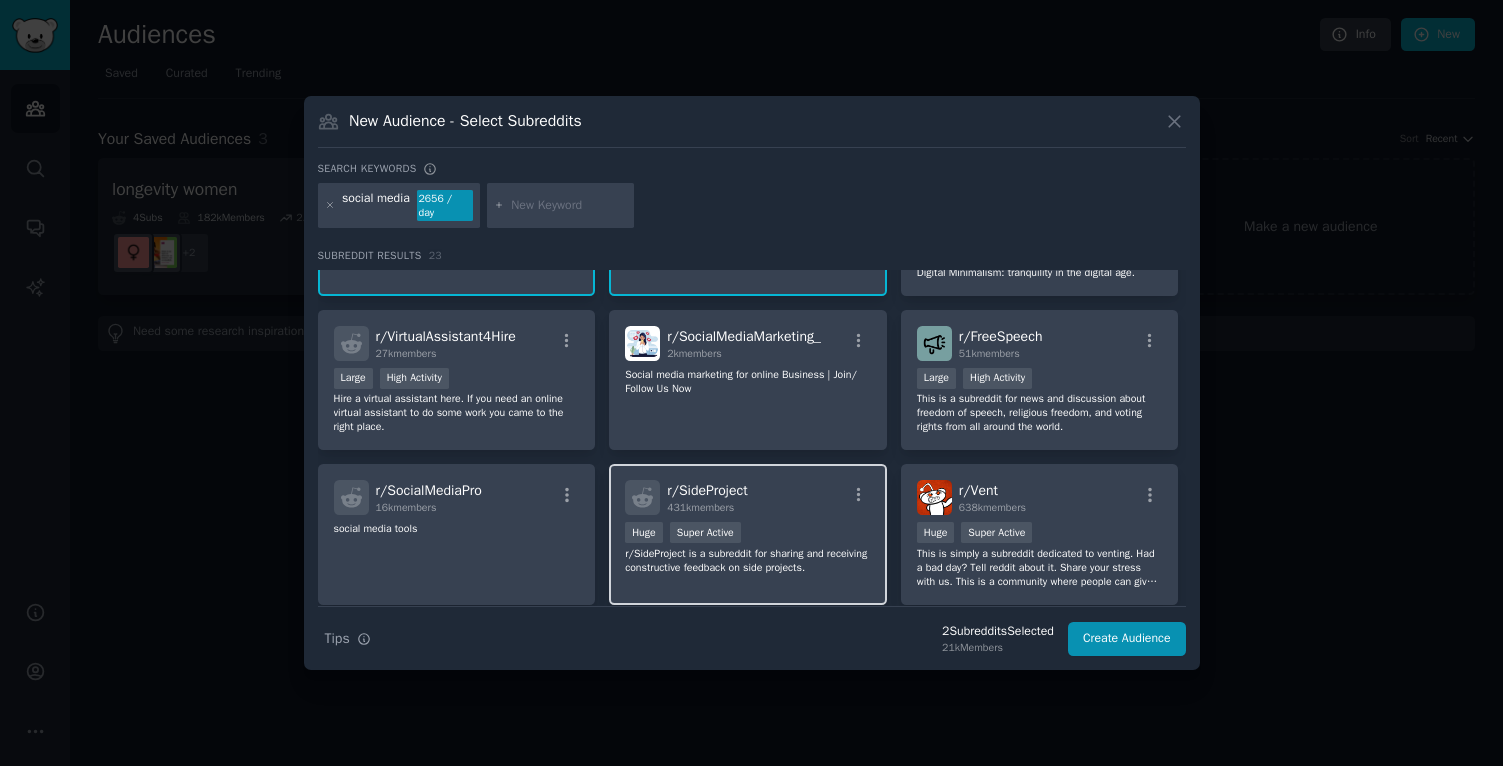 scroll, scrollTop: 695, scrollLeft: 0, axis: vertical 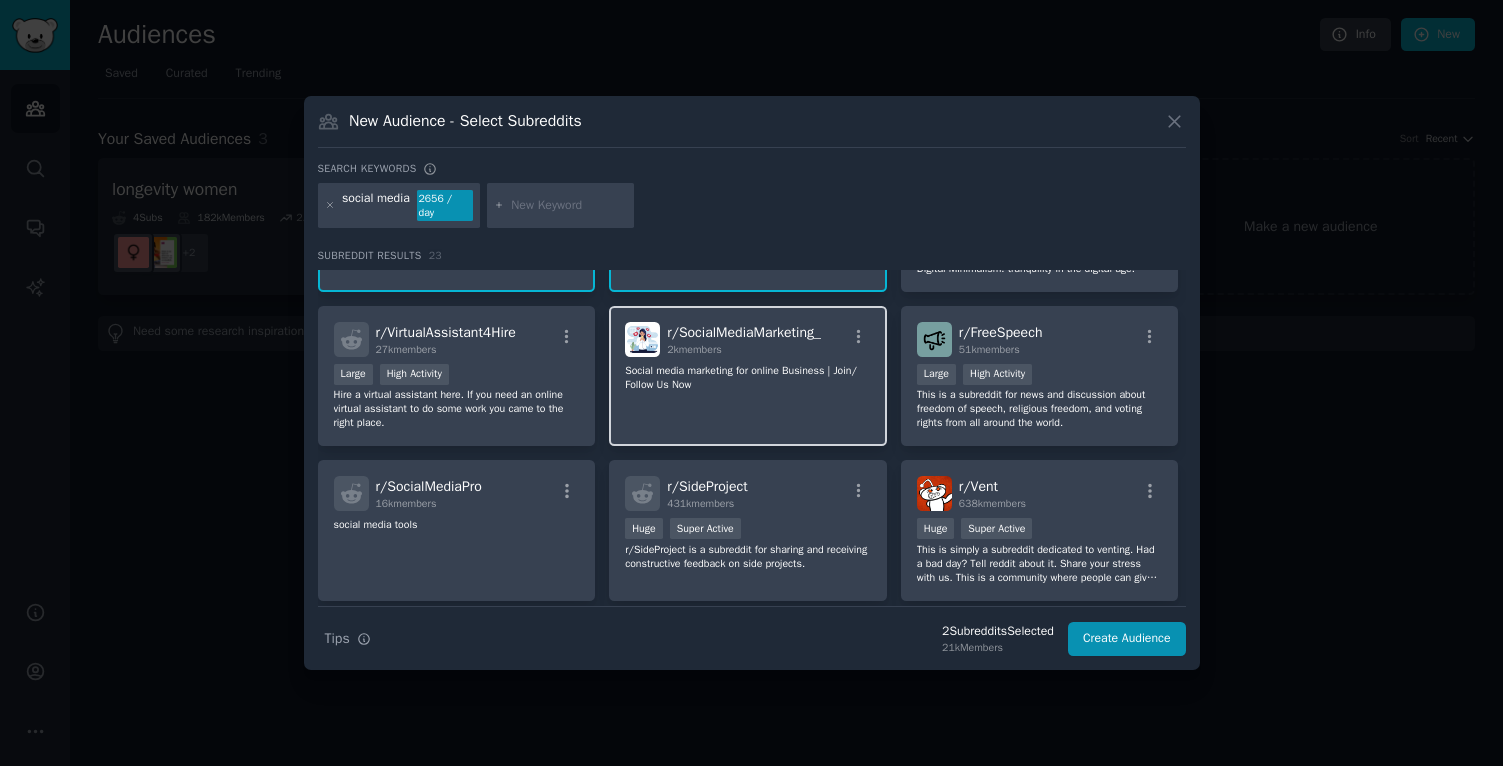 click on "r/ SocialMediaMarketing_ 2k  members Social media marketing for online Business | Join/ Follow Us Now" at bounding box center (748, 376) 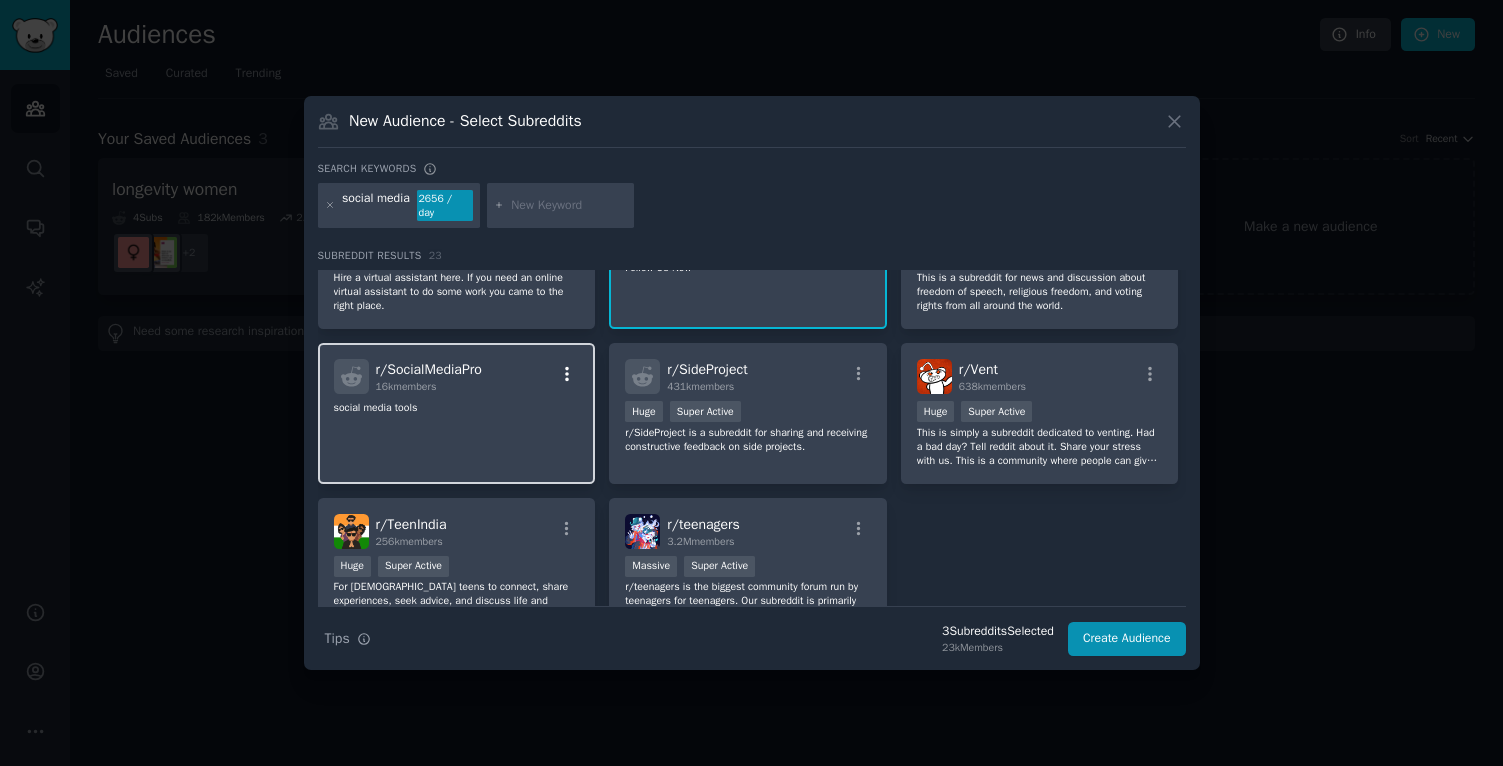 scroll, scrollTop: 856, scrollLeft: 0, axis: vertical 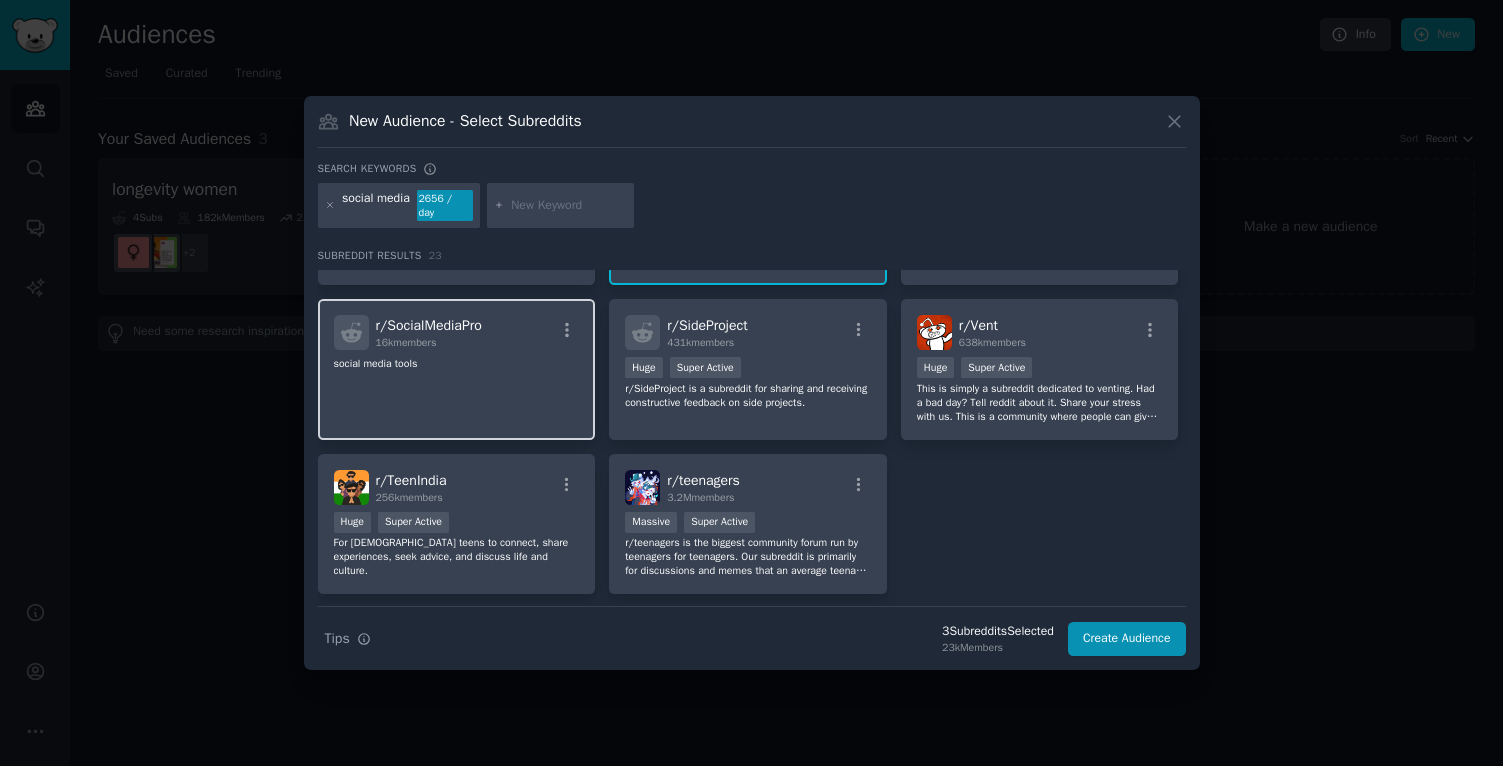 click on "r/ SocialMediaPro 16k  members social media tools" at bounding box center [457, 369] 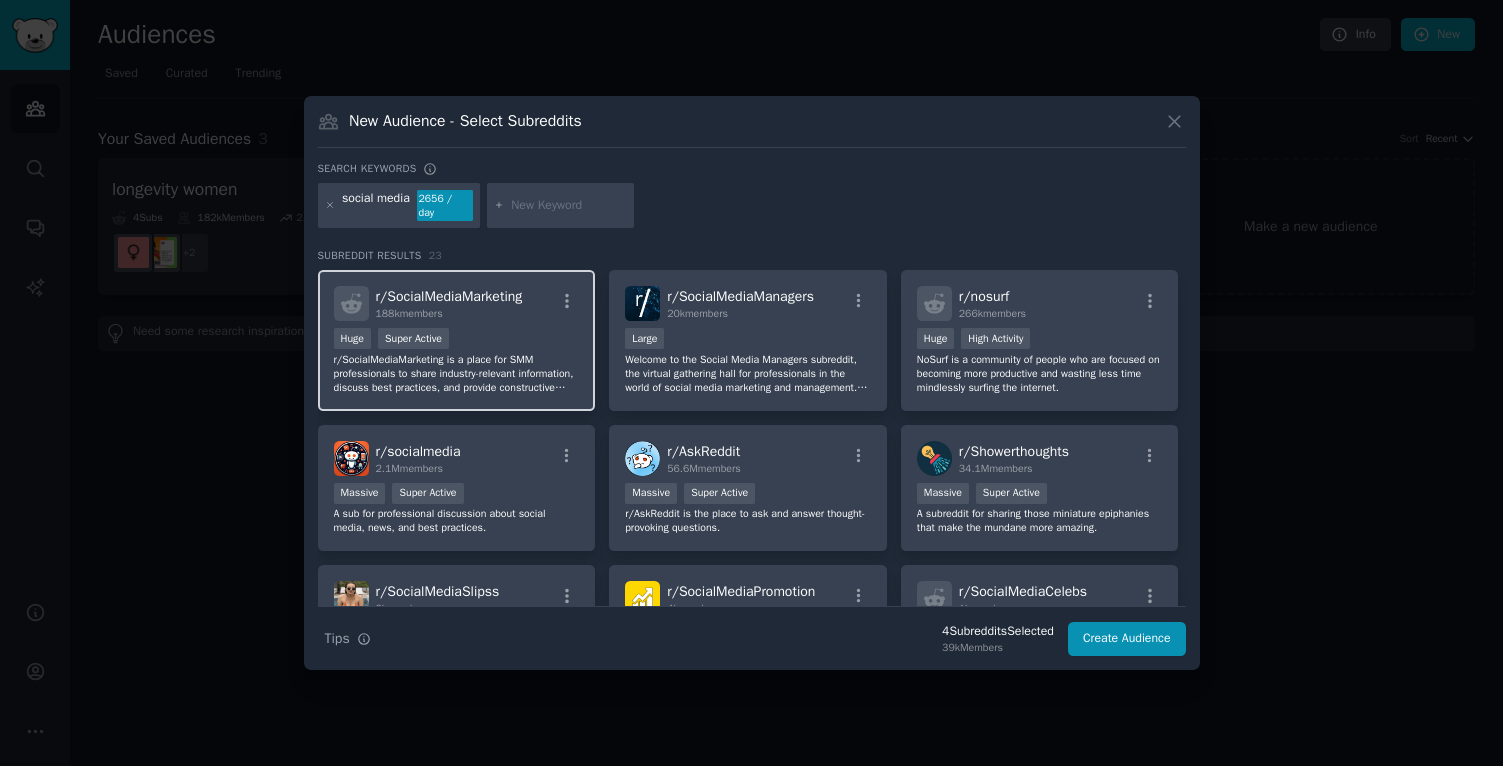 scroll, scrollTop: 0, scrollLeft: 0, axis: both 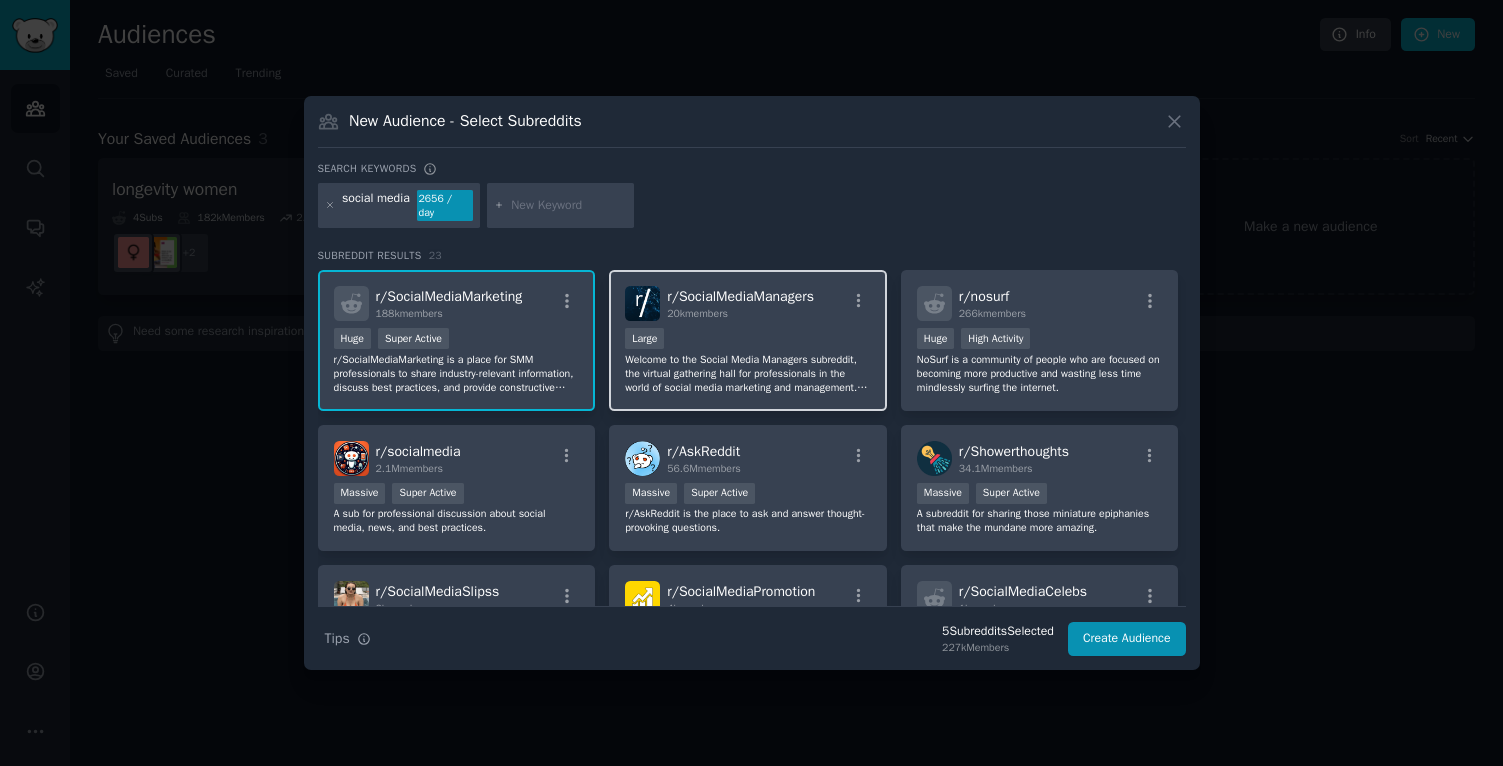 click on "Welcome to the Social Media Managers subreddit, the virtual gathering hall for professionals in the world of social media marketing and management. Our goal is to provide a dedicated space for experienced social media managers, strategists, and professionals to share knowledge, trade tips and strategies, and stay updated on the latest trends and news in the ever-evolving social media landscape." at bounding box center (748, 374) 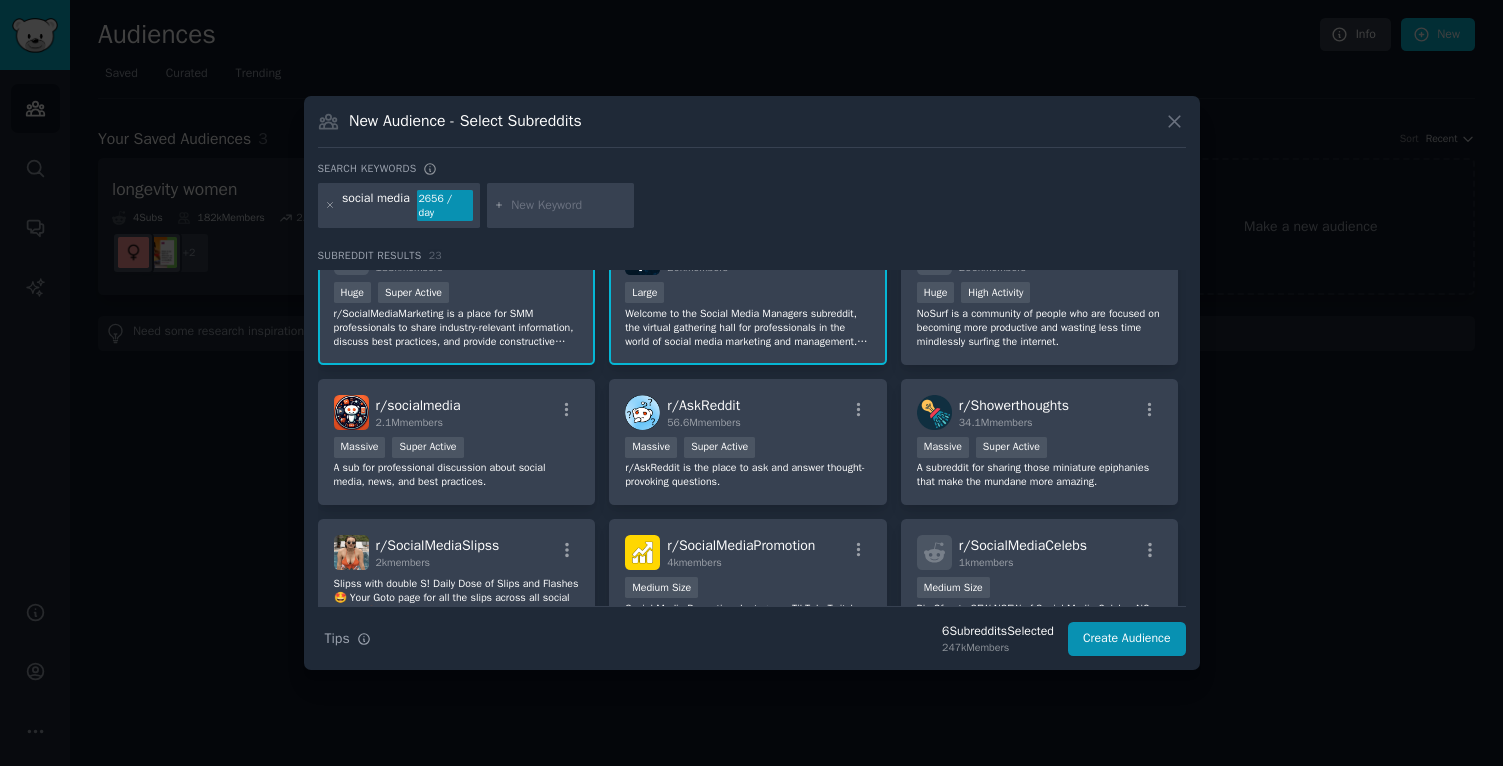 scroll, scrollTop: 72, scrollLeft: 0, axis: vertical 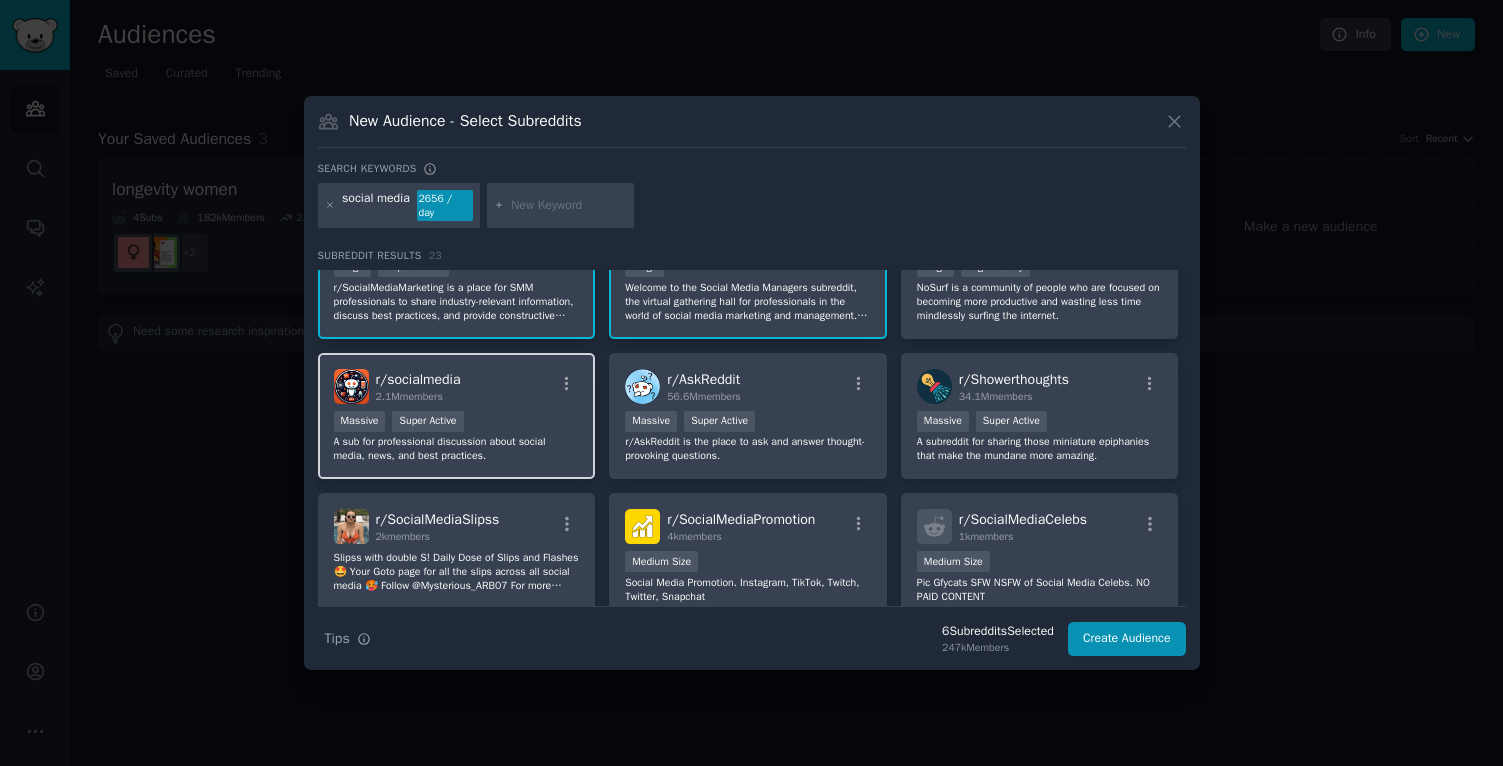 click on "r/ socialmedia 2.1M  members >= 95th percentile for submissions / day Massive Super Active A sub for professional discussion about social media, news, and best practices." at bounding box center (457, 416) 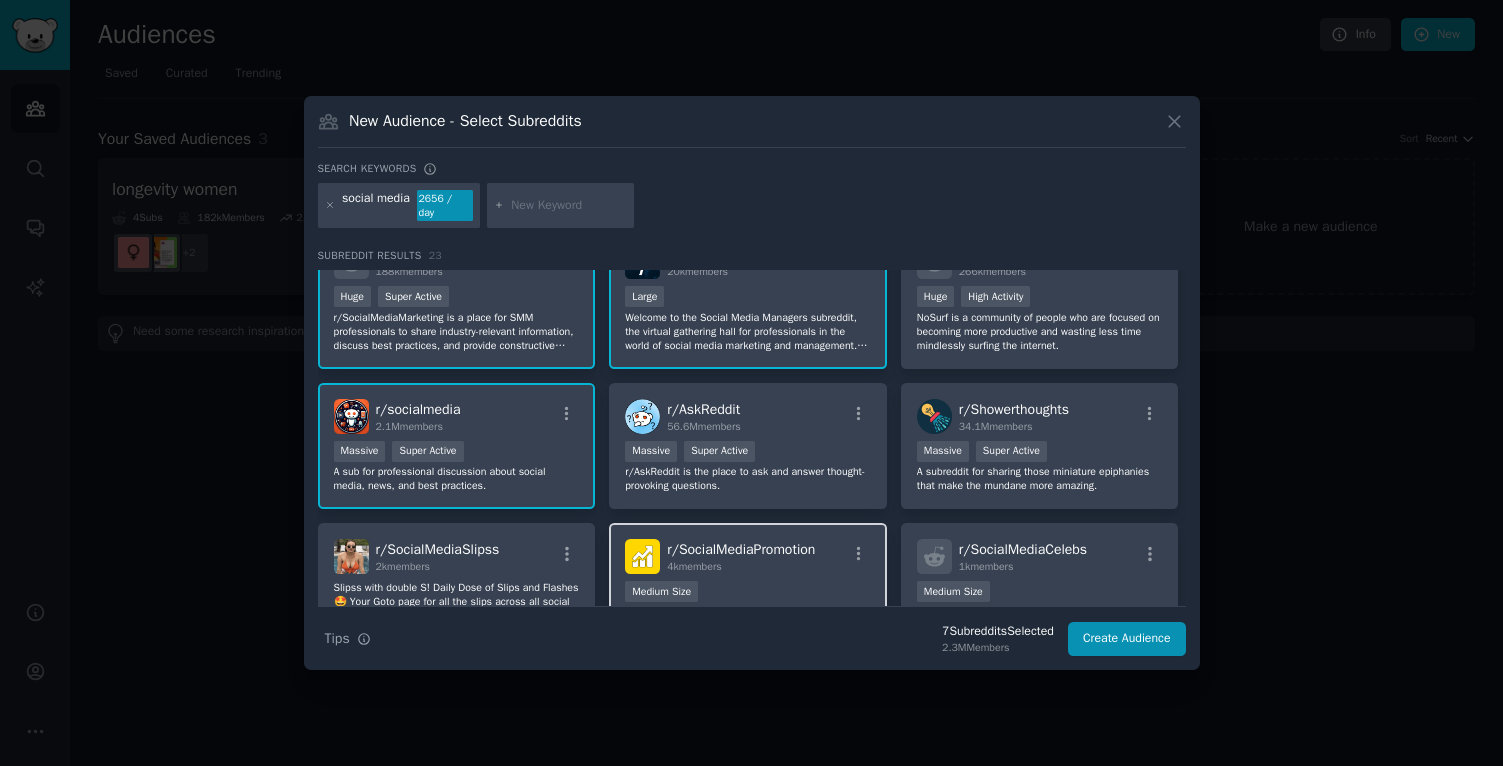 scroll, scrollTop: 36, scrollLeft: 0, axis: vertical 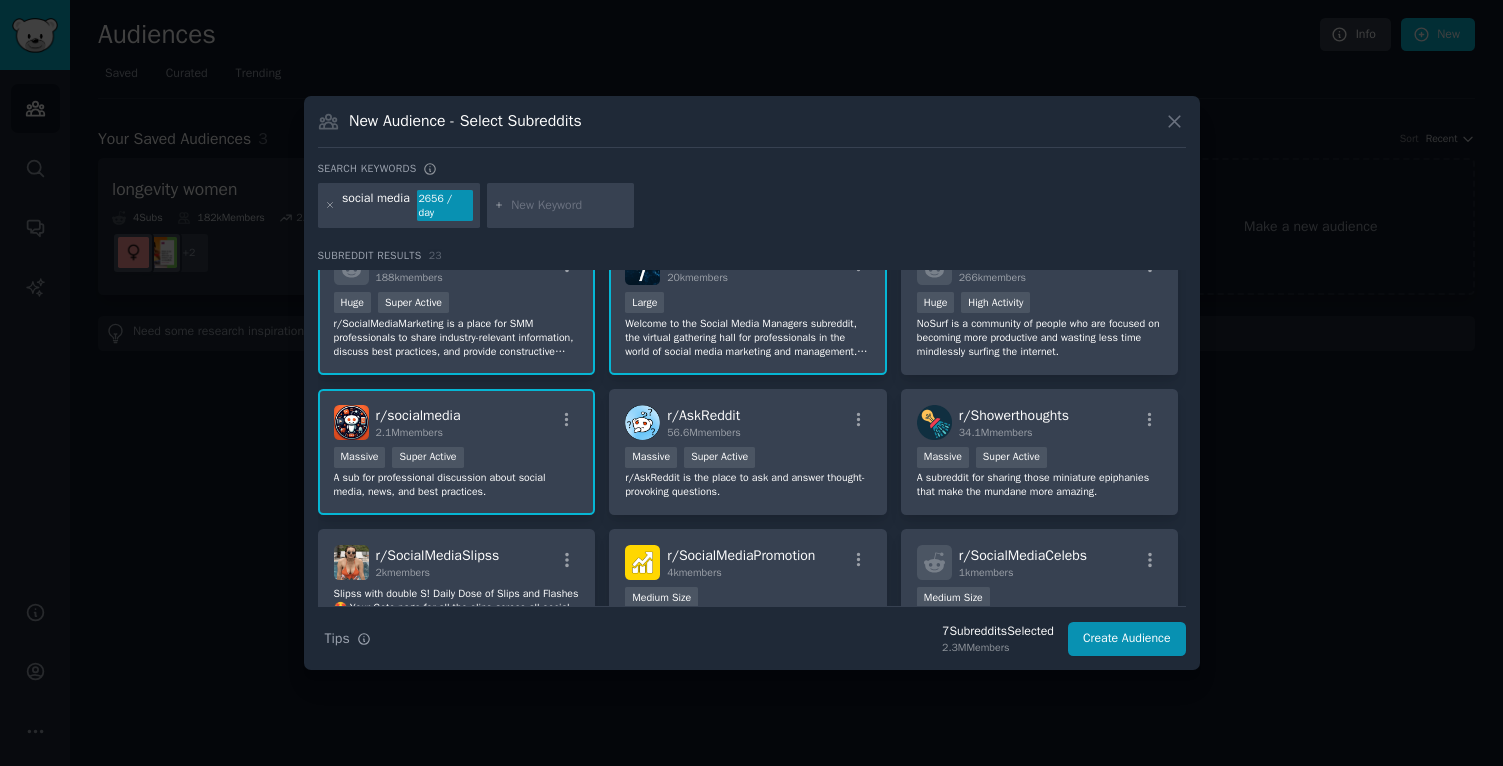 click at bounding box center (569, 206) 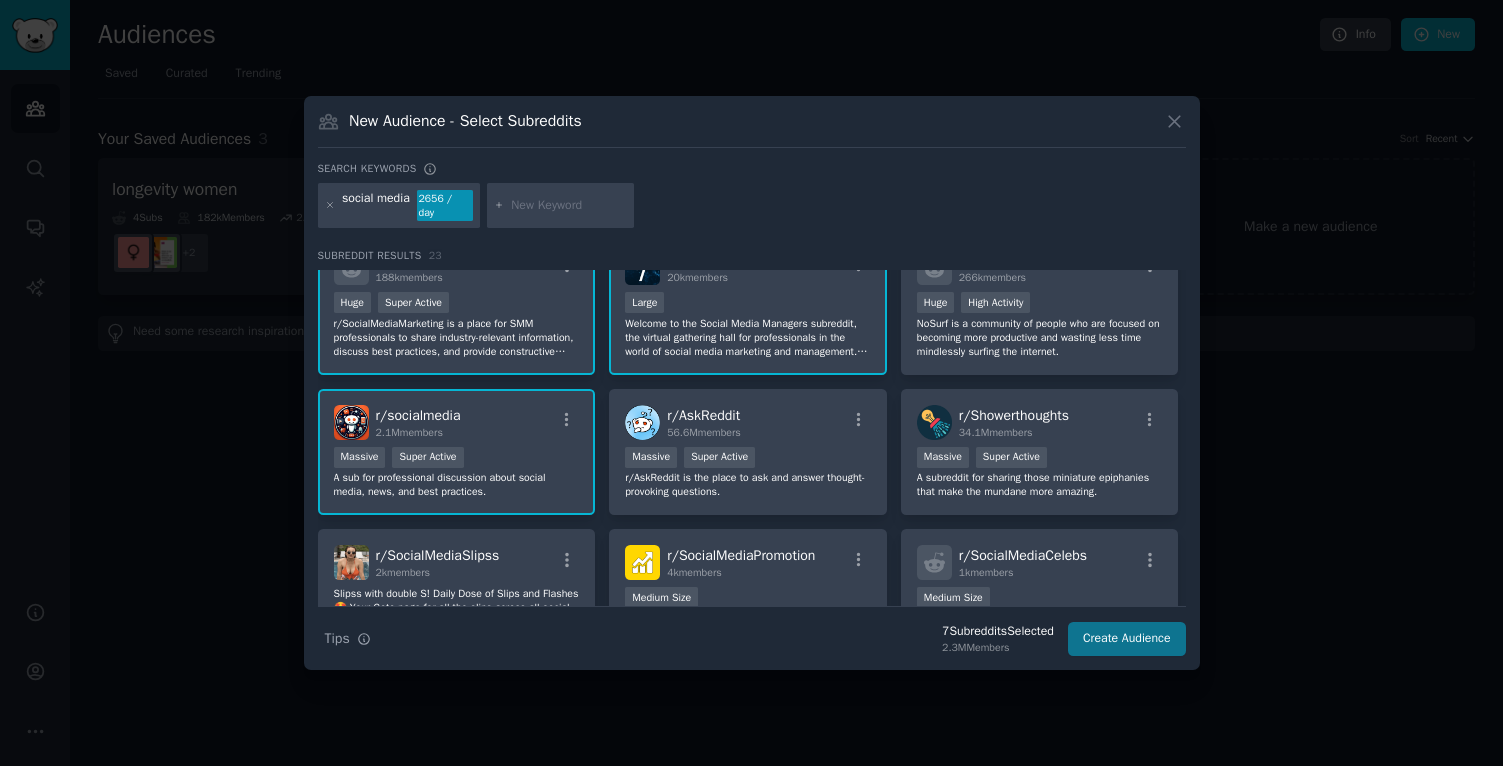 click on "Create Audience" at bounding box center [1127, 639] 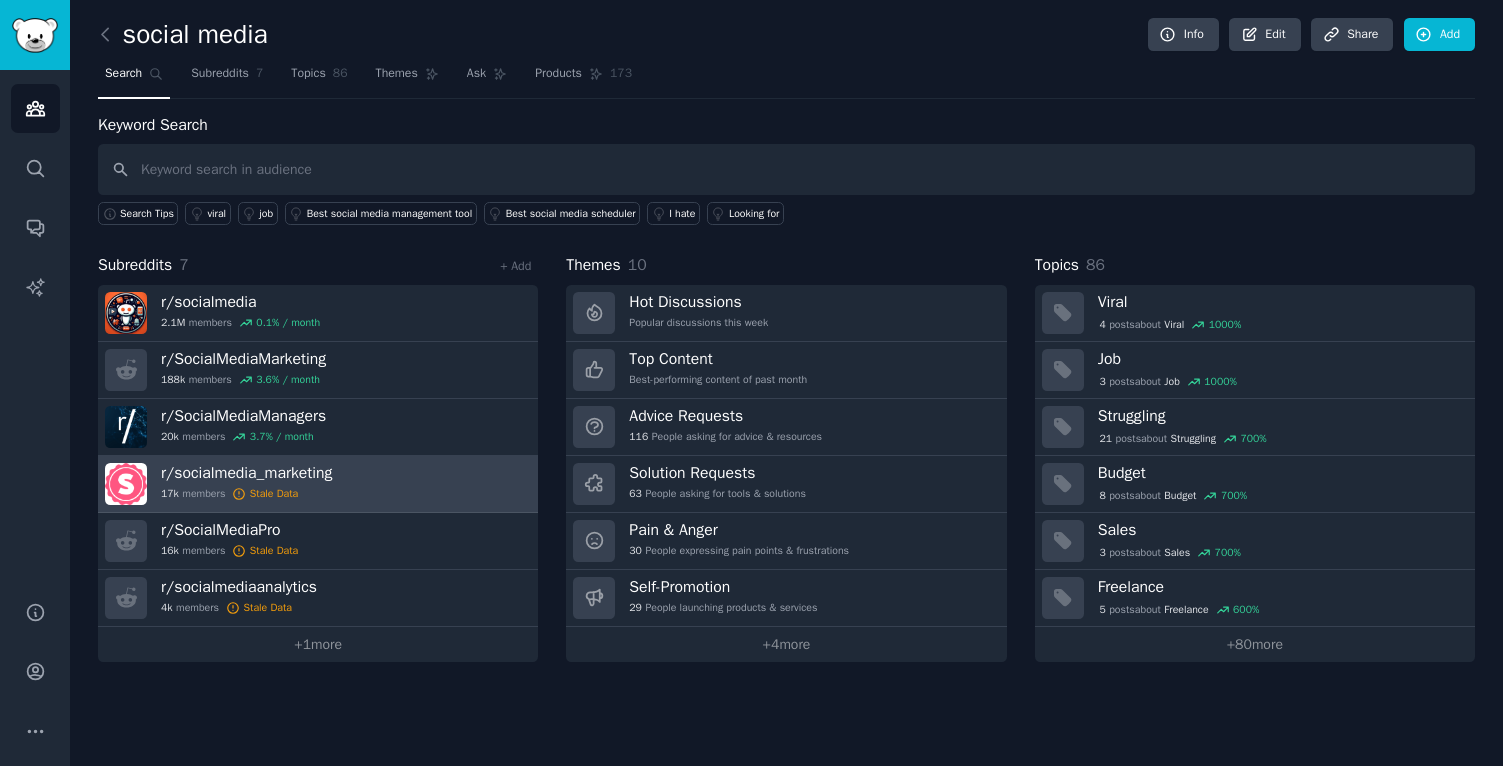 click on "Stale Data" at bounding box center [274, 494] 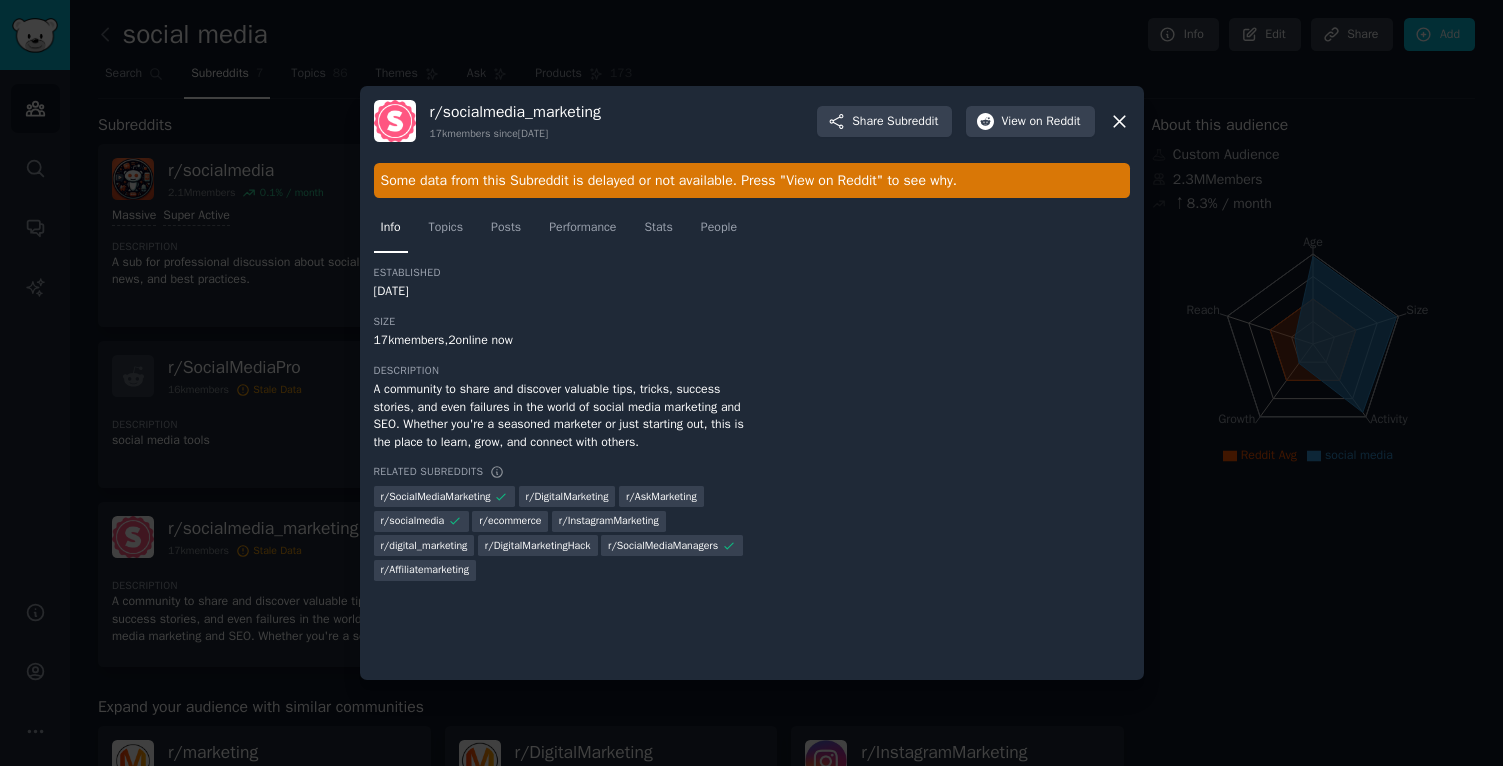 click 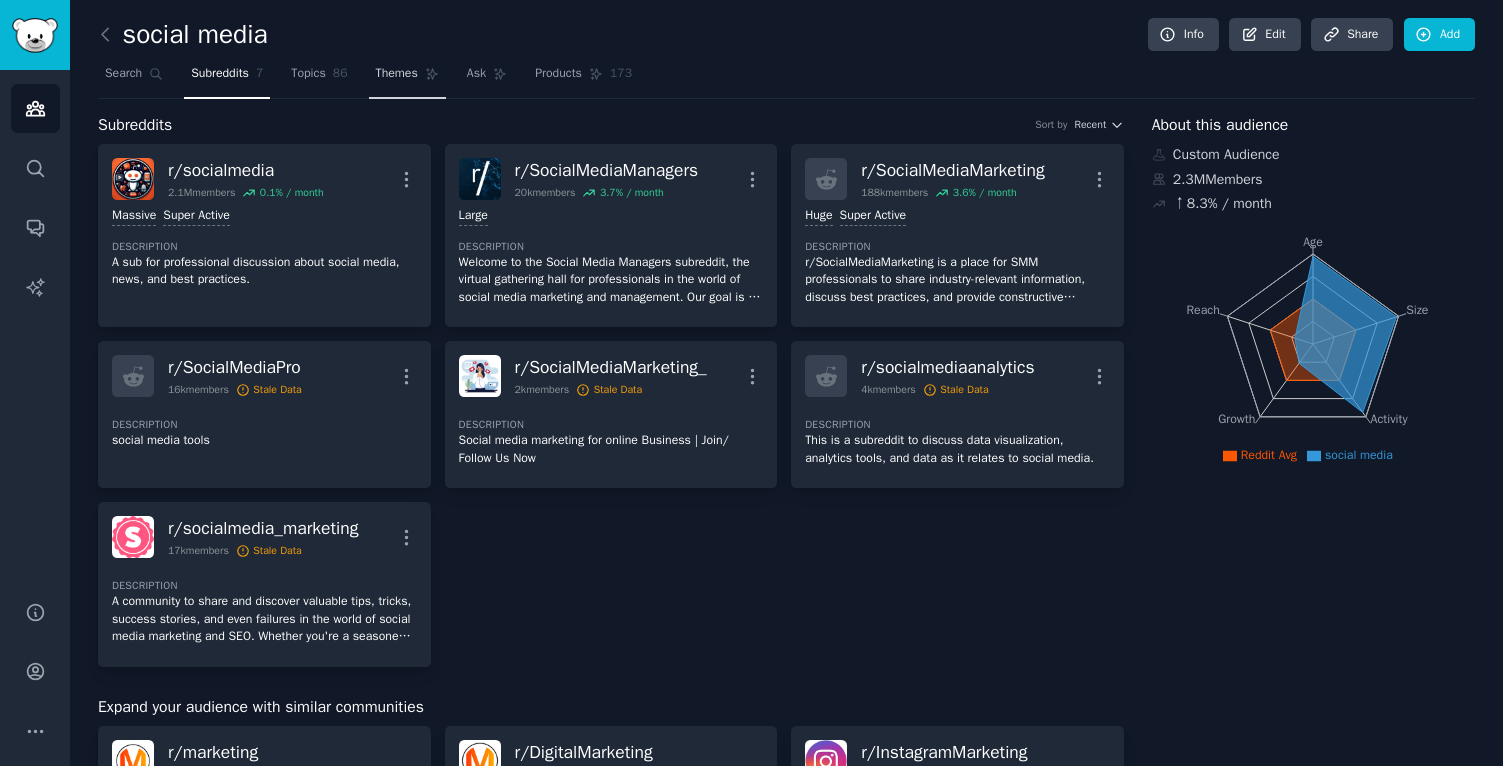 click 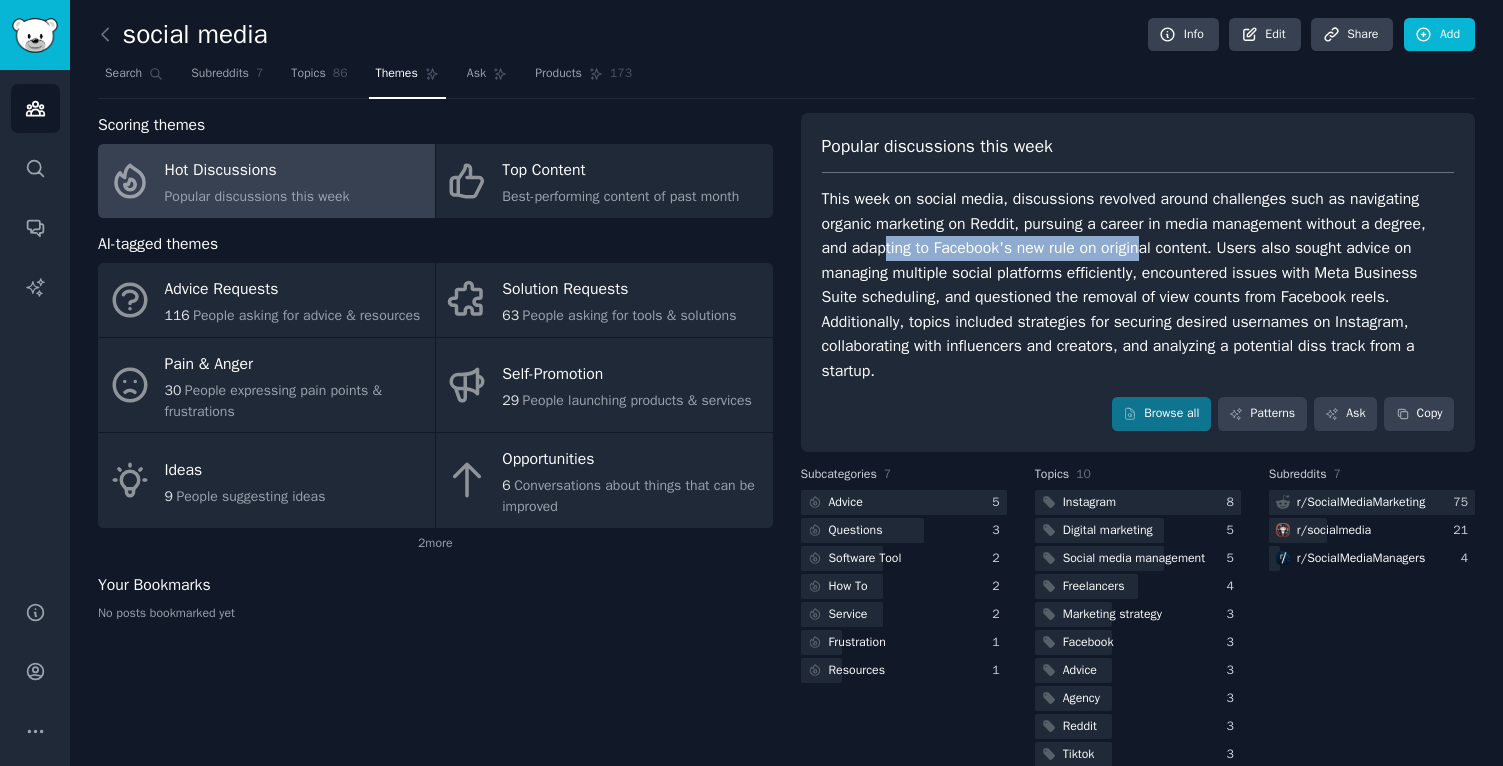 drag, startPoint x: 882, startPoint y: 242, endPoint x: 1150, endPoint y: 245, distance: 268.01678 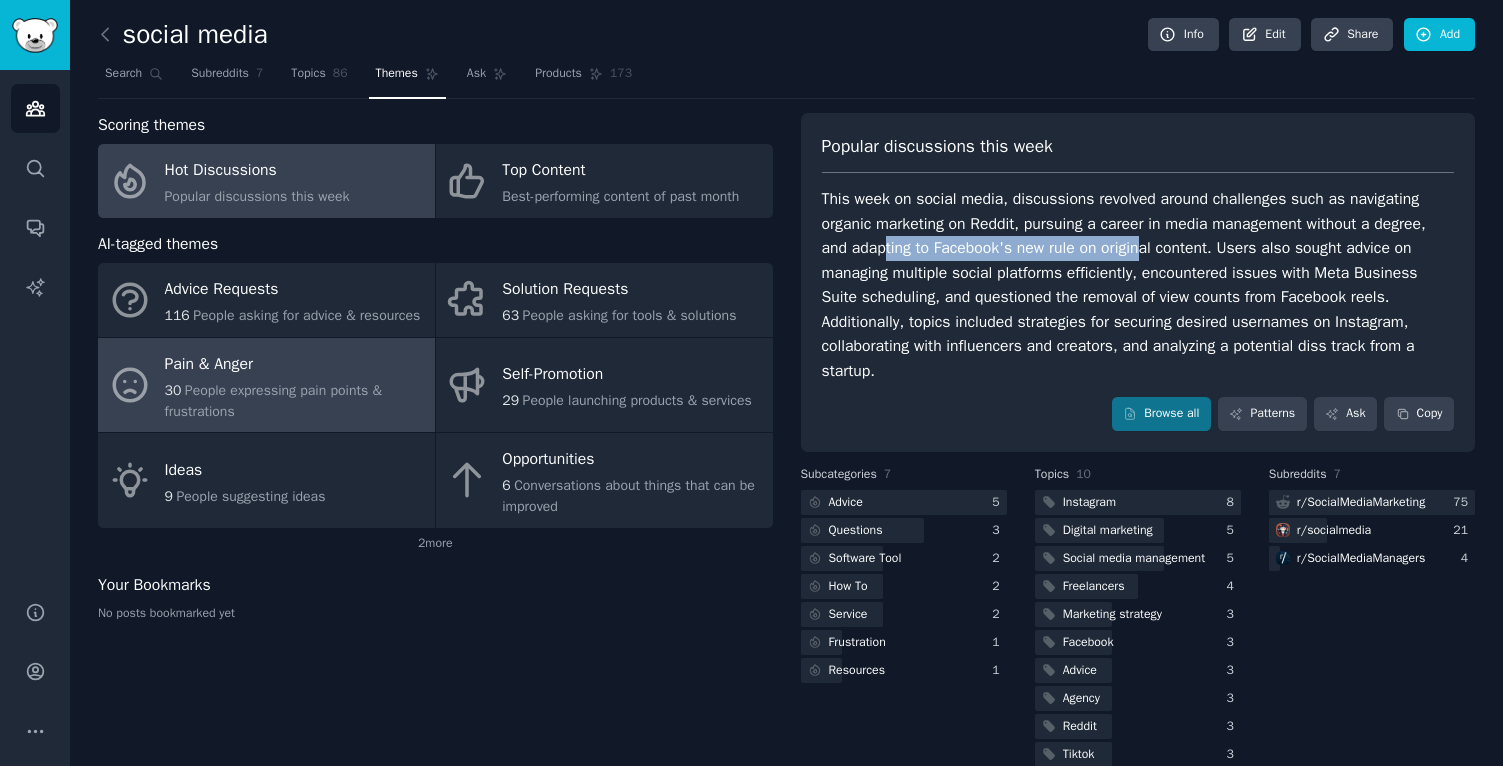 click on "People expressing pain points & frustrations" at bounding box center [273, 401] 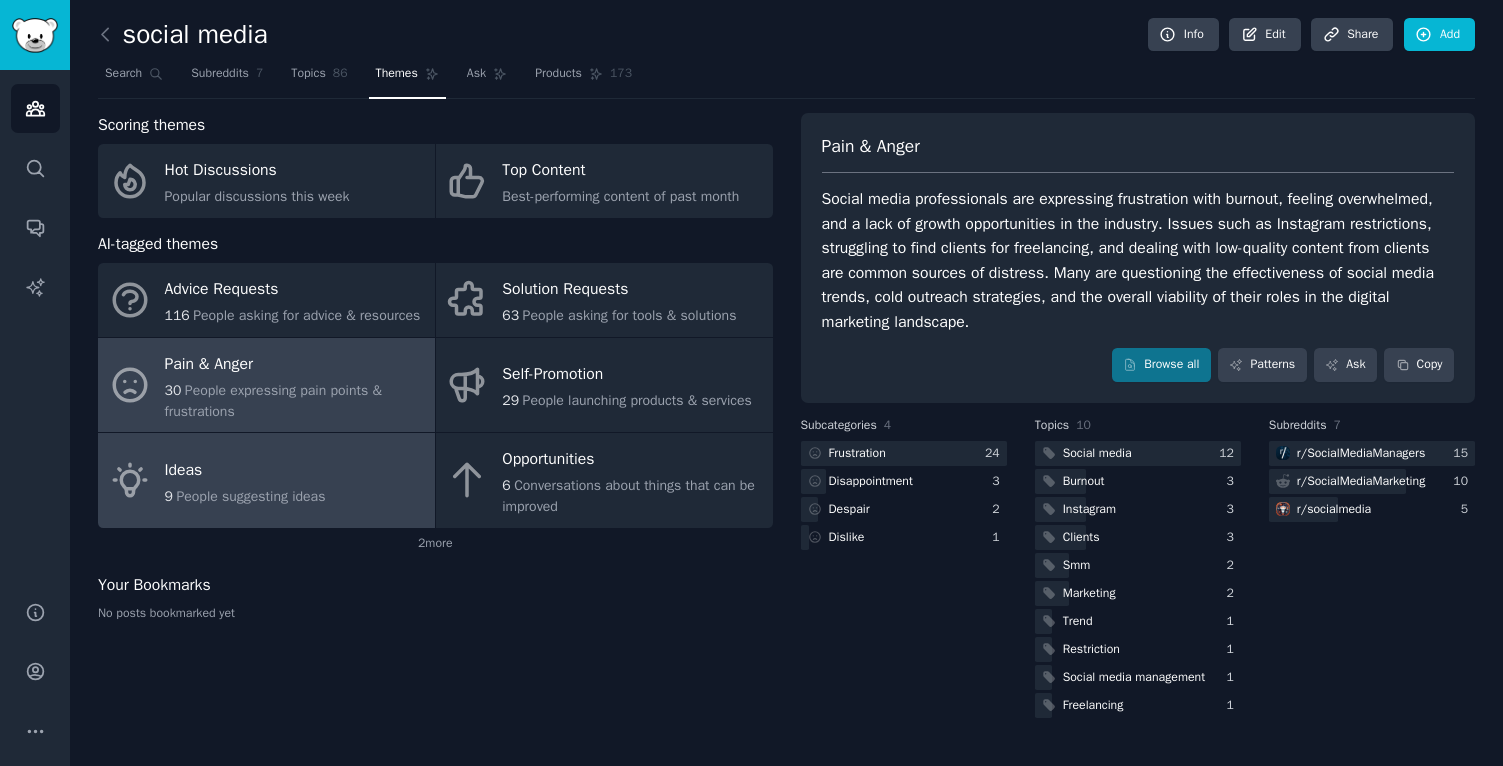 click on "Ideas" at bounding box center [245, 470] 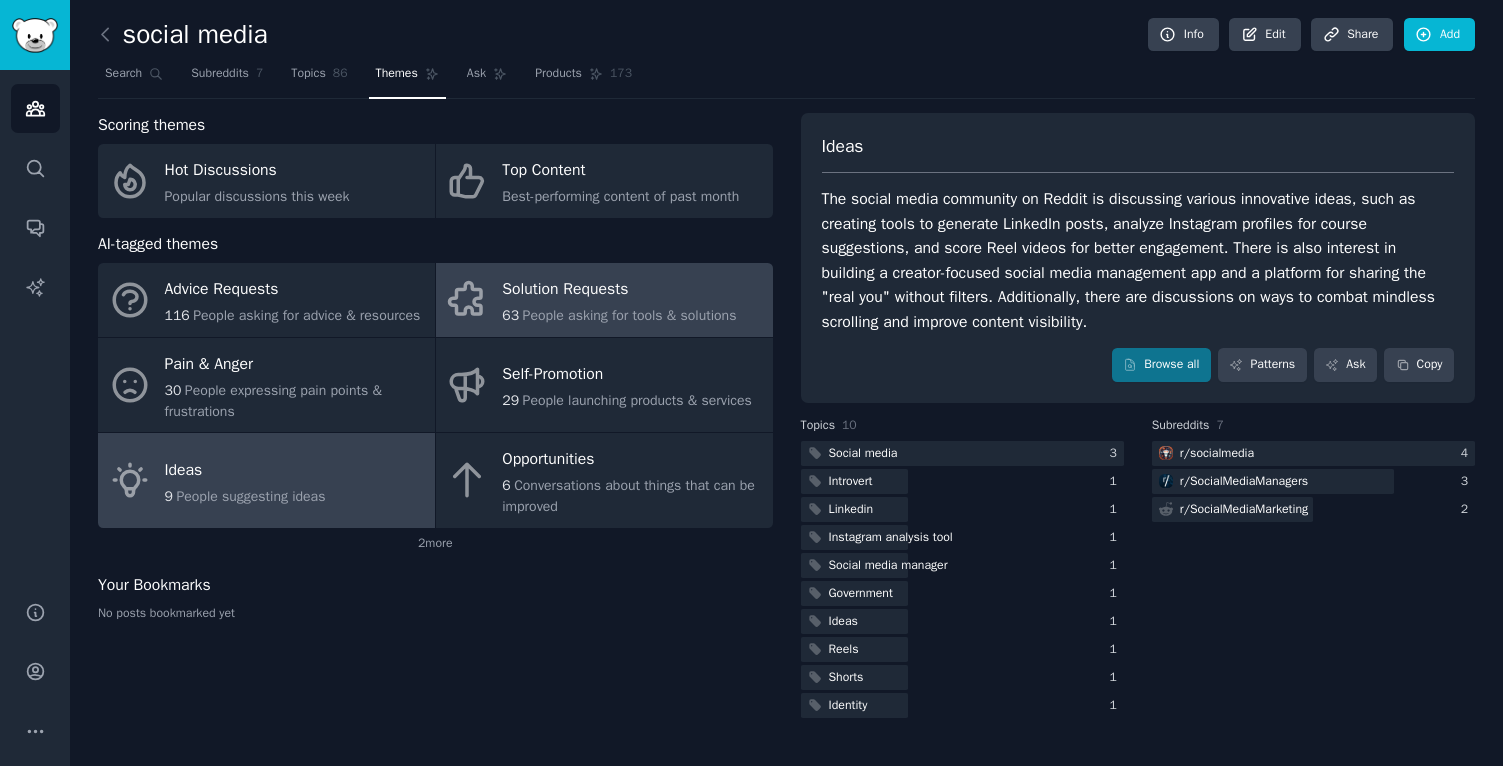 click on "People asking for tools & solutions" at bounding box center (630, 315) 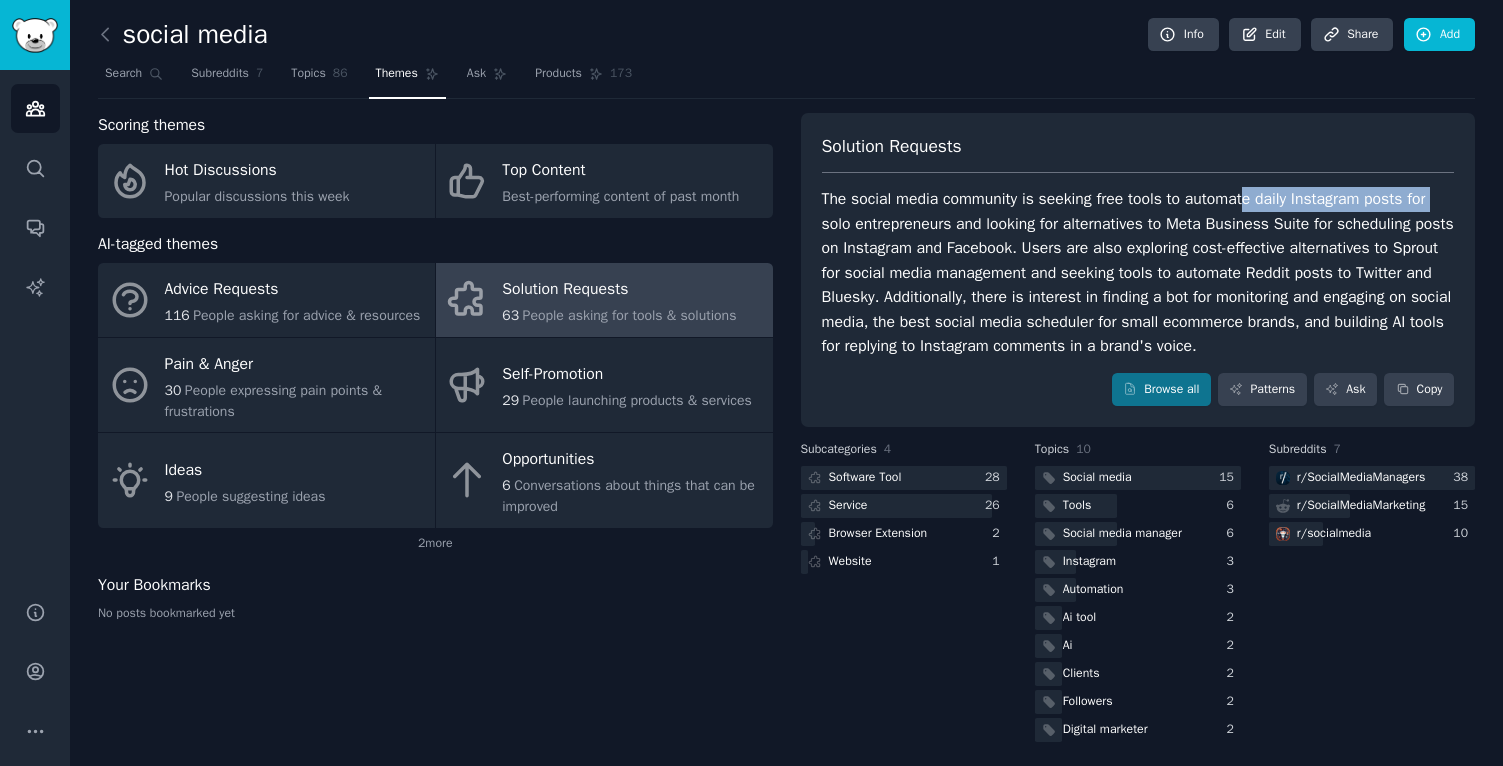 drag, startPoint x: 1253, startPoint y: 198, endPoint x: 1461, endPoint y: 191, distance: 208.11775 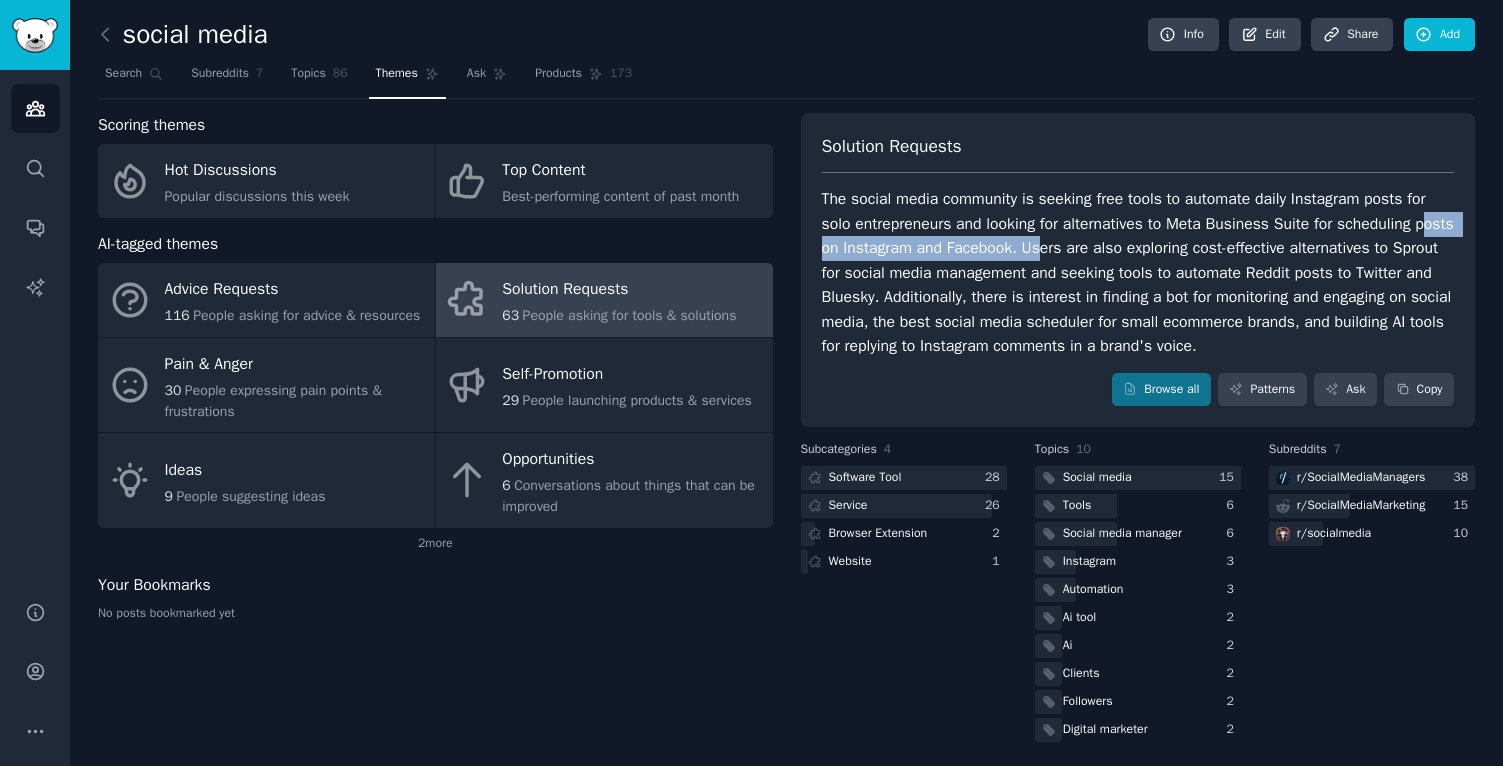 drag, startPoint x: 825, startPoint y: 242, endPoint x: 1087, endPoint y: 242, distance: 262 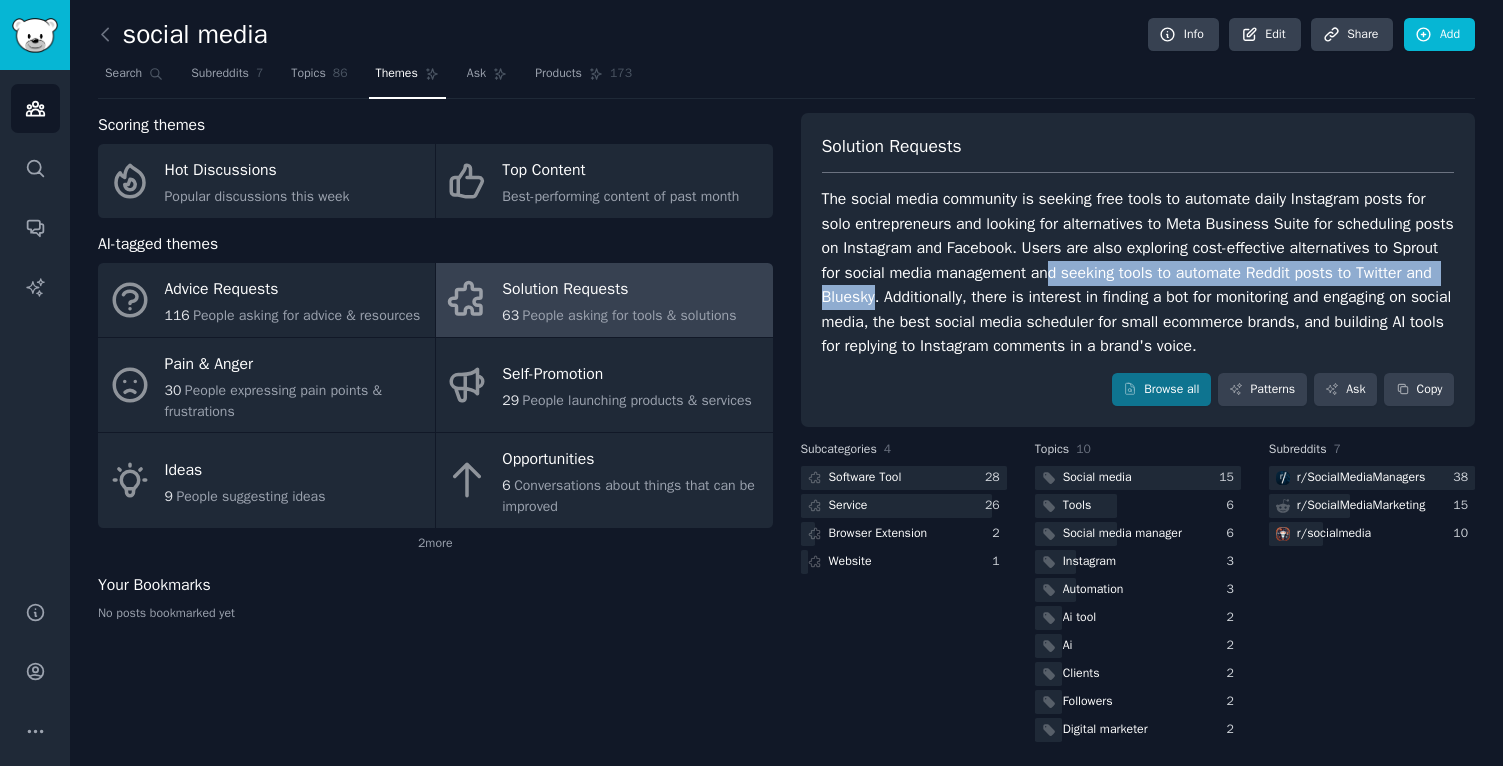 drag, startPoint x: 1123, startPoint y: 271, endPoint x: 955, endPoint y: 284, distance: 168.50223 